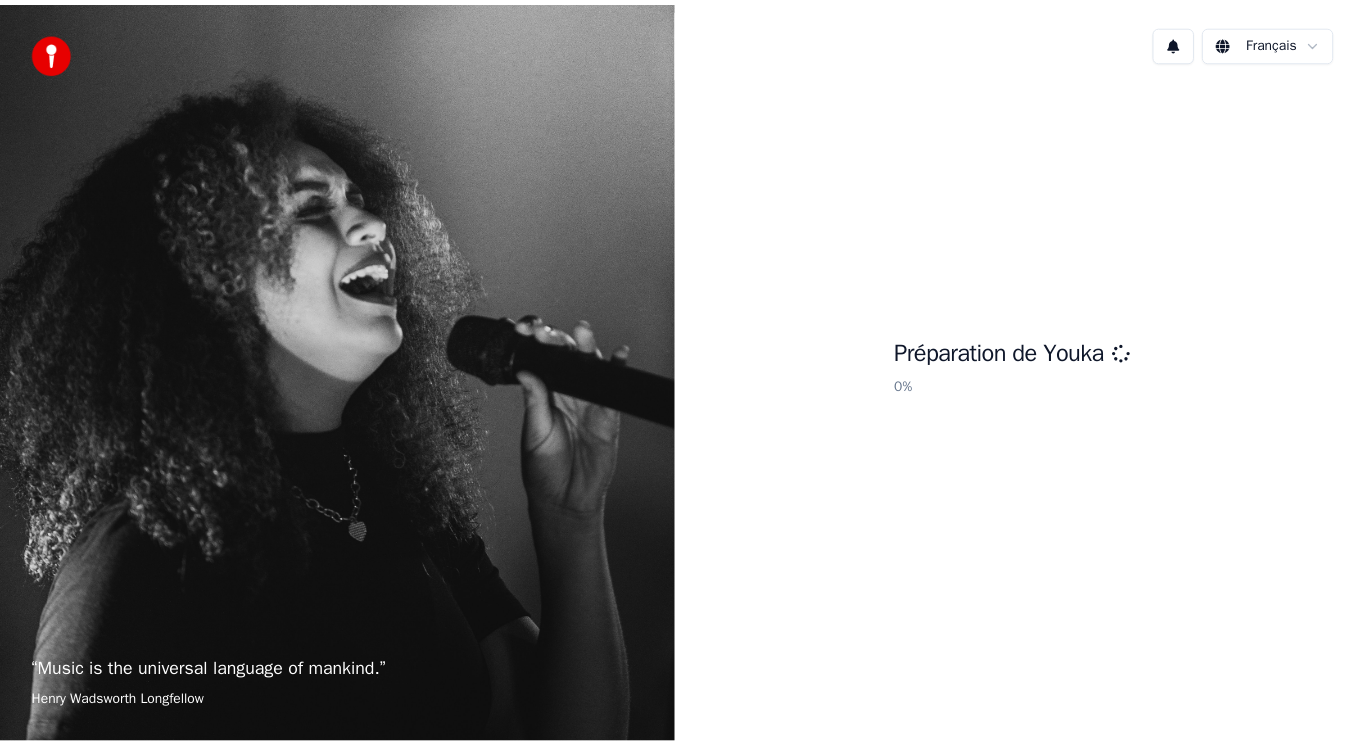 scroll, scrollTop: 0, scrollLeft: 0, axis: both 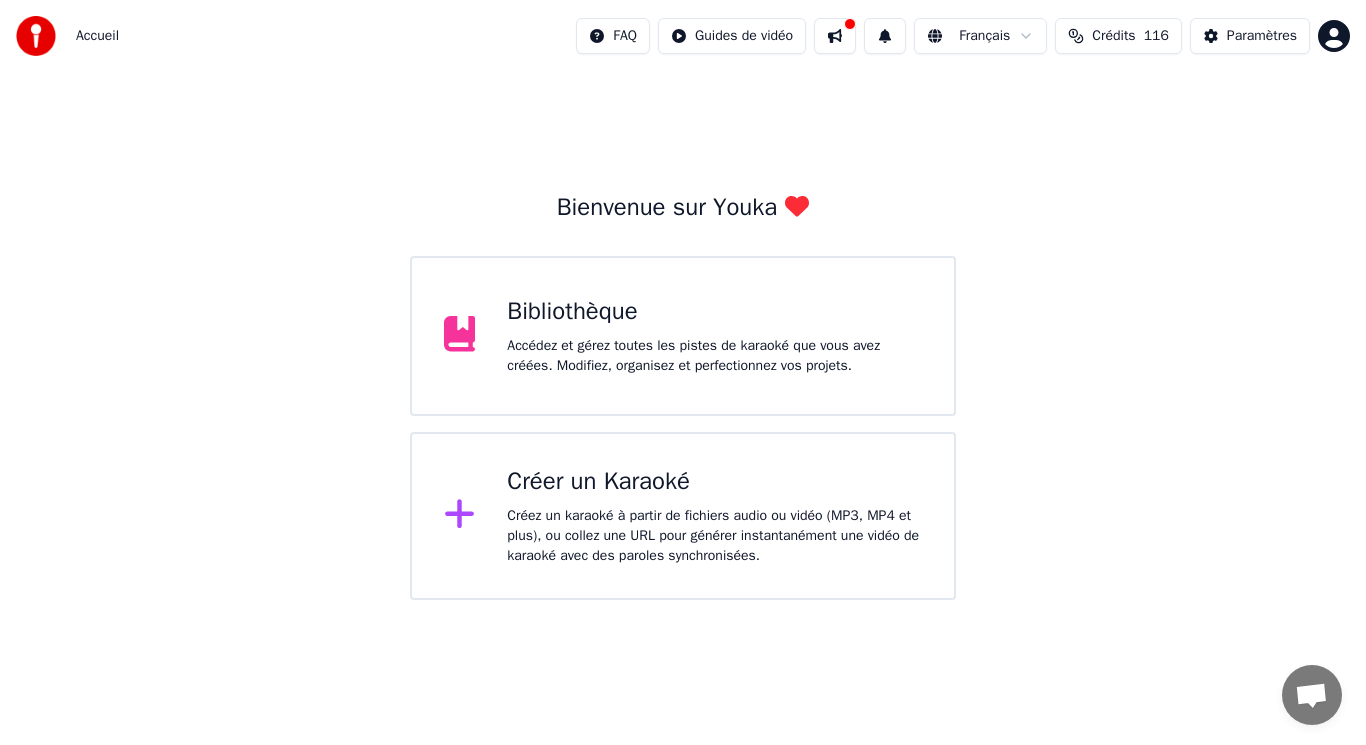 click on "Bibliothèque" at bounding box center (714, 312) 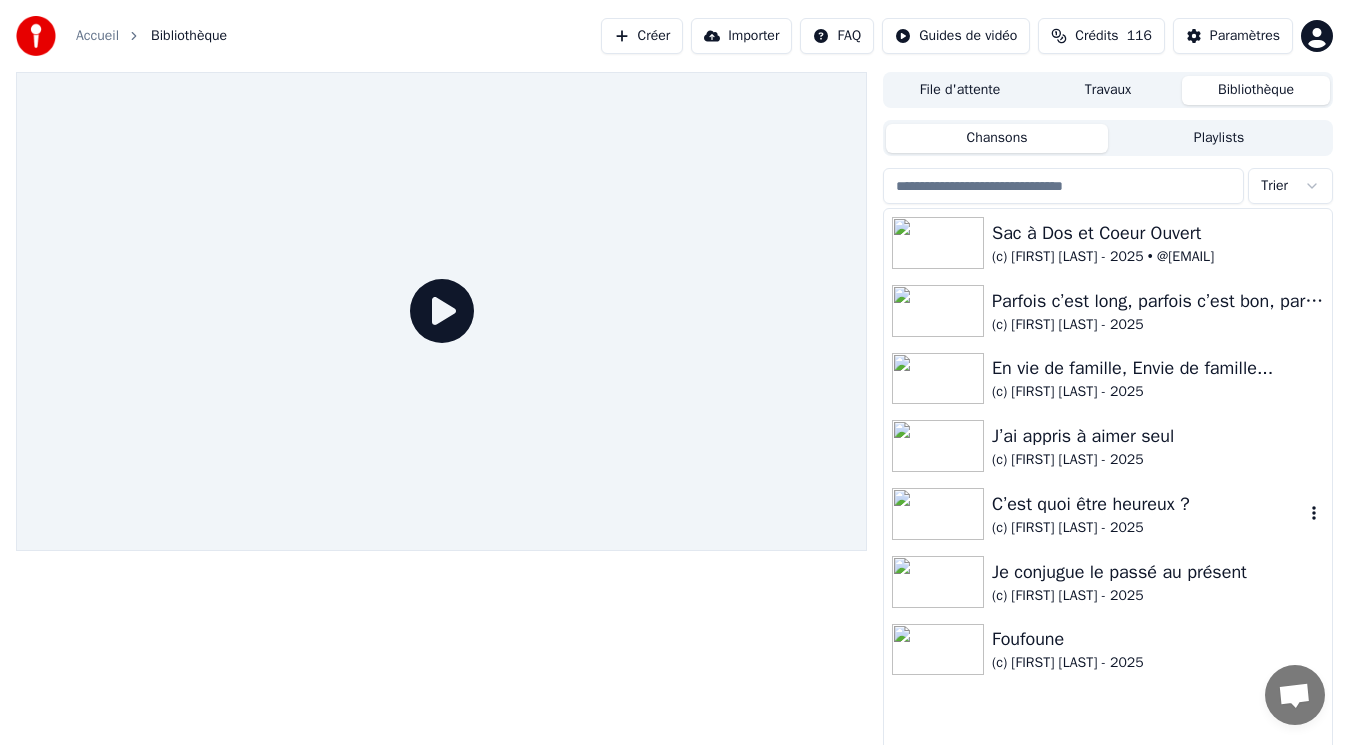 click on "C’est quoi être heureux ?" at bounding box center (1148, 504) 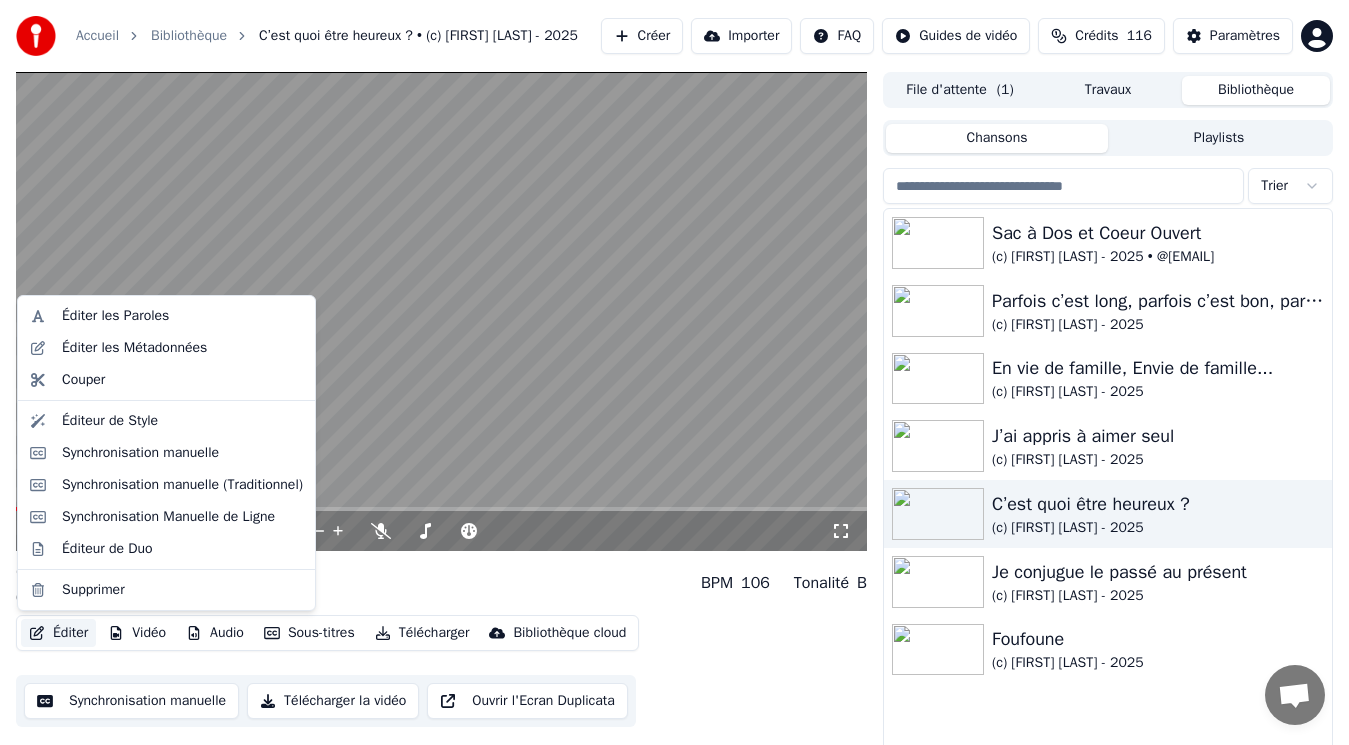 click on "Éditer" at bounding box center [58, 633] 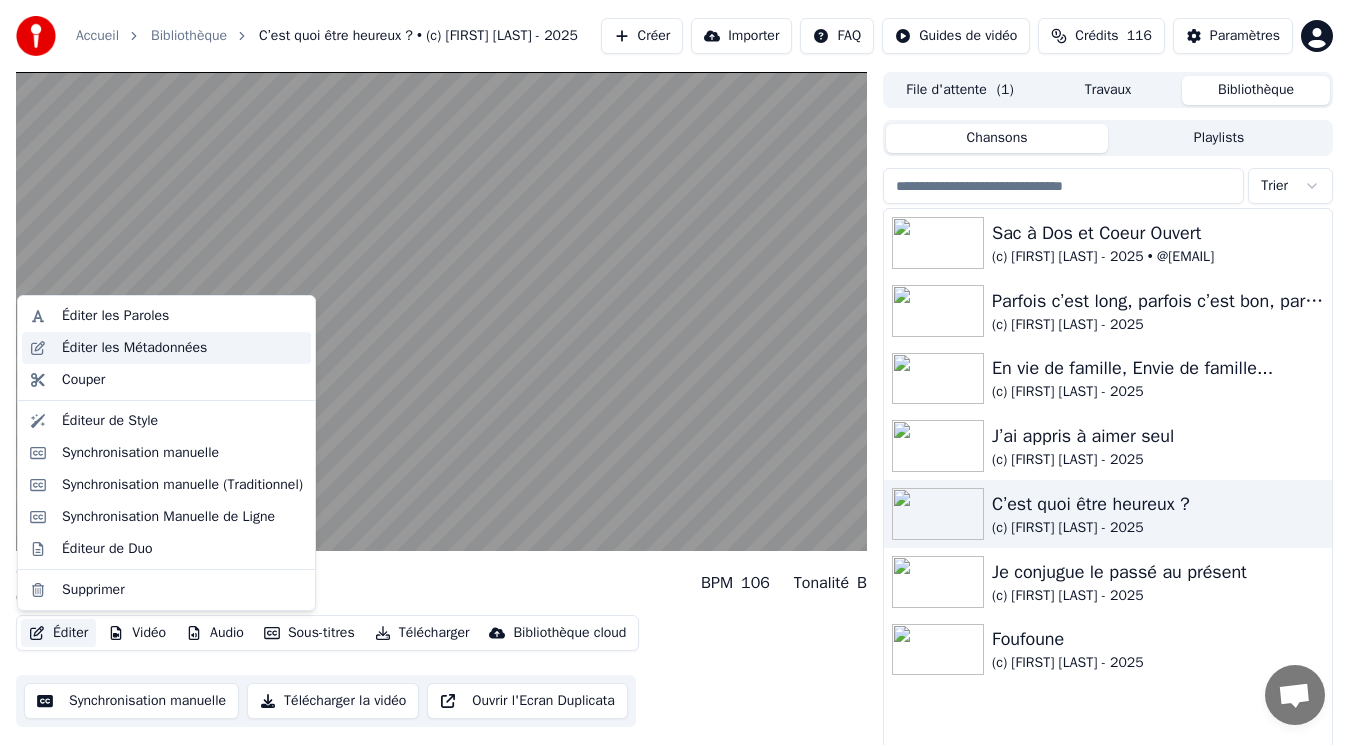 click on "Éditer les Métadonnées" at bounding box center [134, 348] 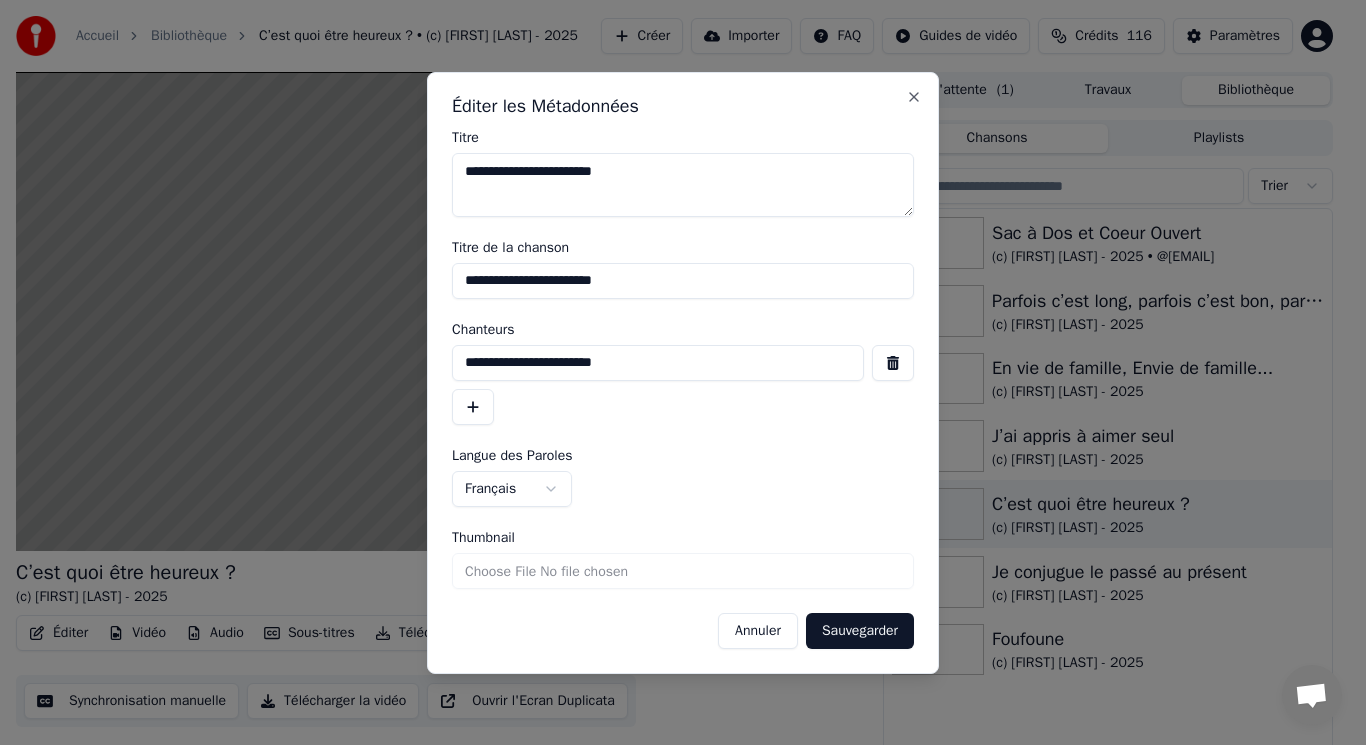 click on "Thumbnail" at bounding box center (683, 571) 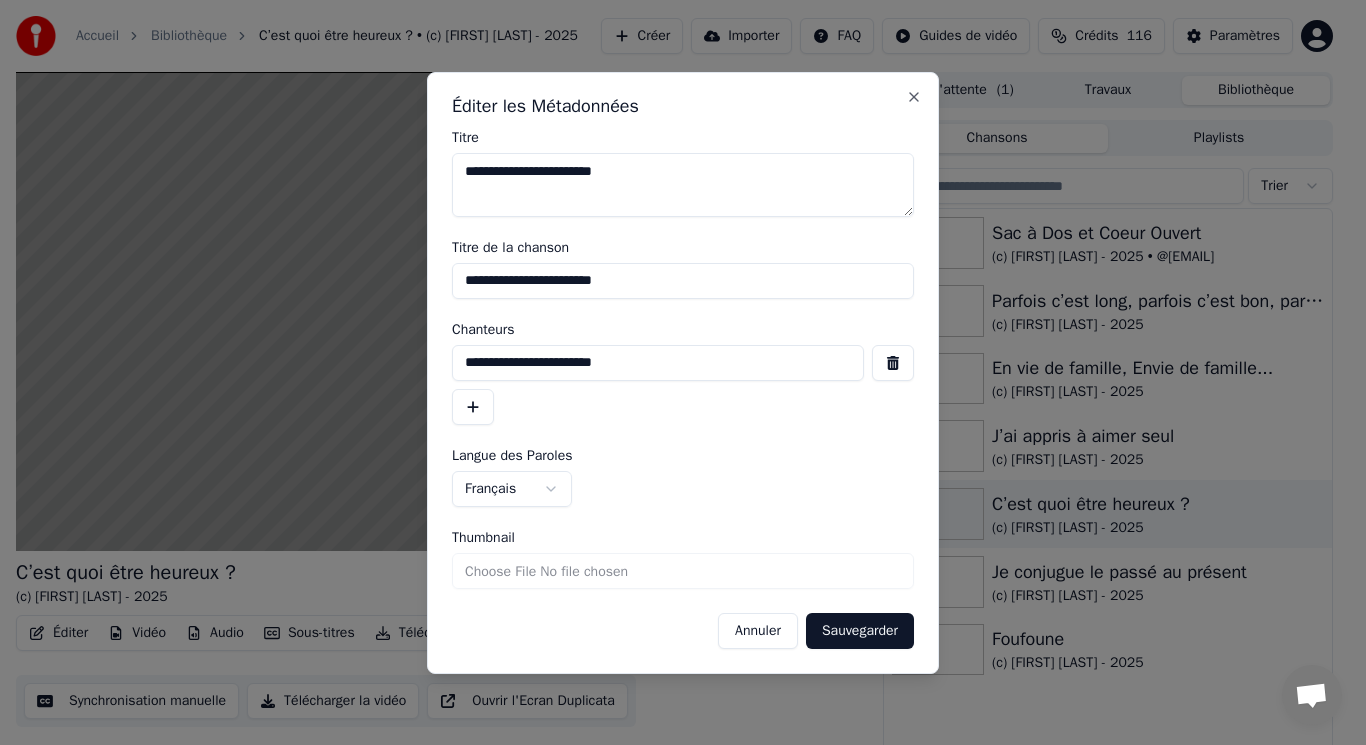 type on "**********" 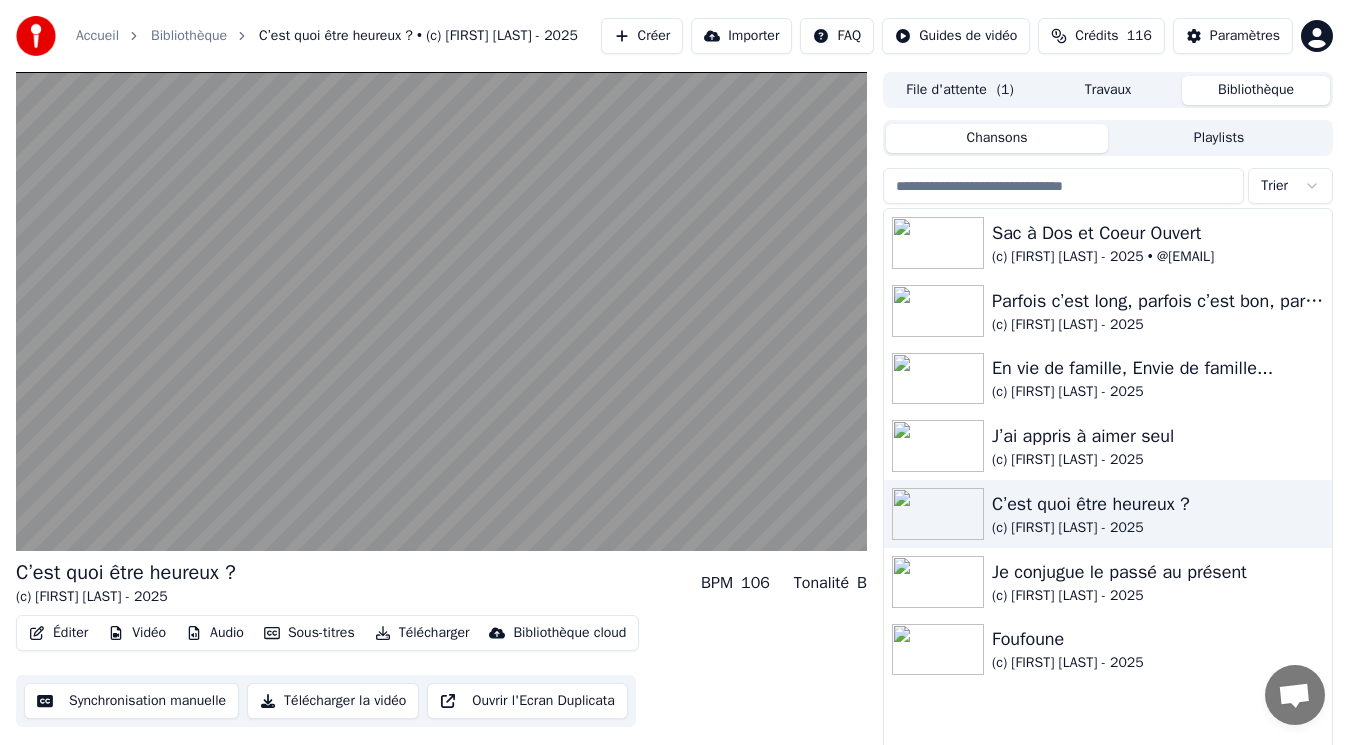 click on "Bibliothèque" at bounding box center [1256, 90] 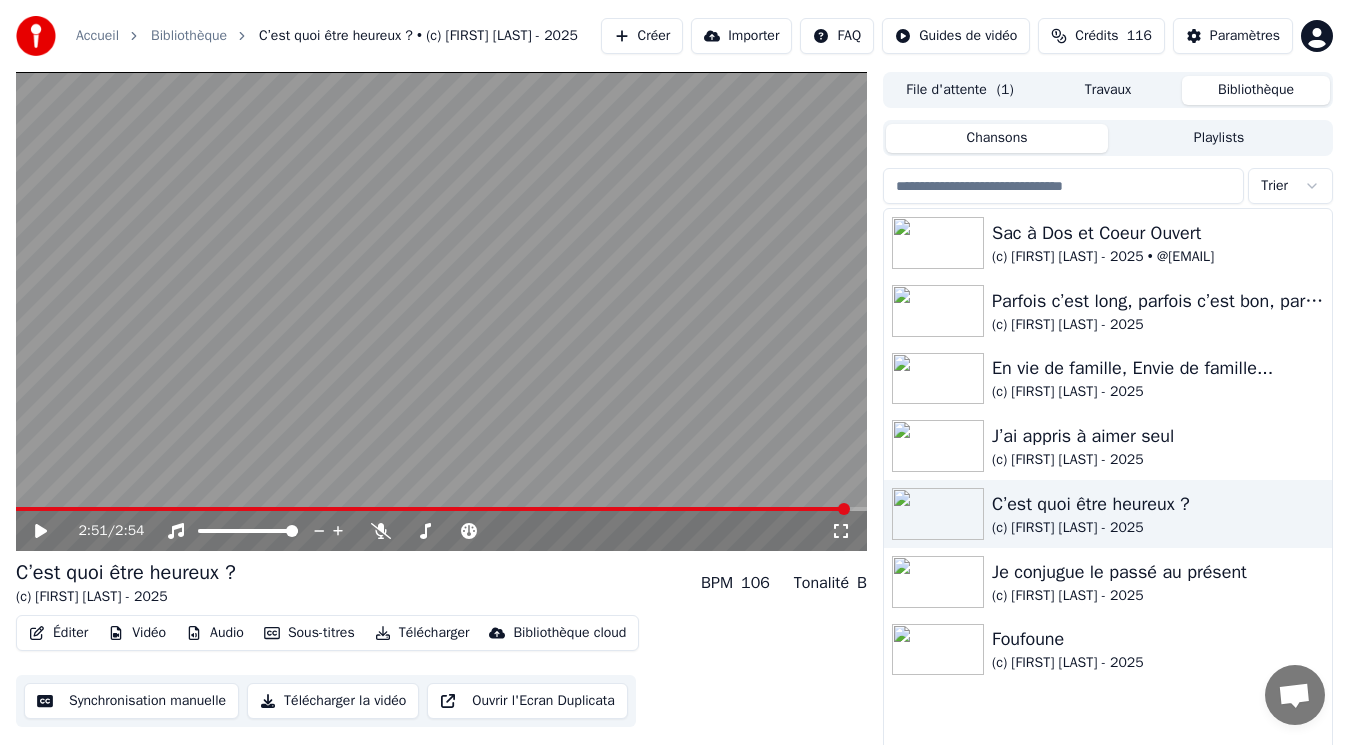 click on "File d'attente ( 1 )" at bounding box center (960, 90) 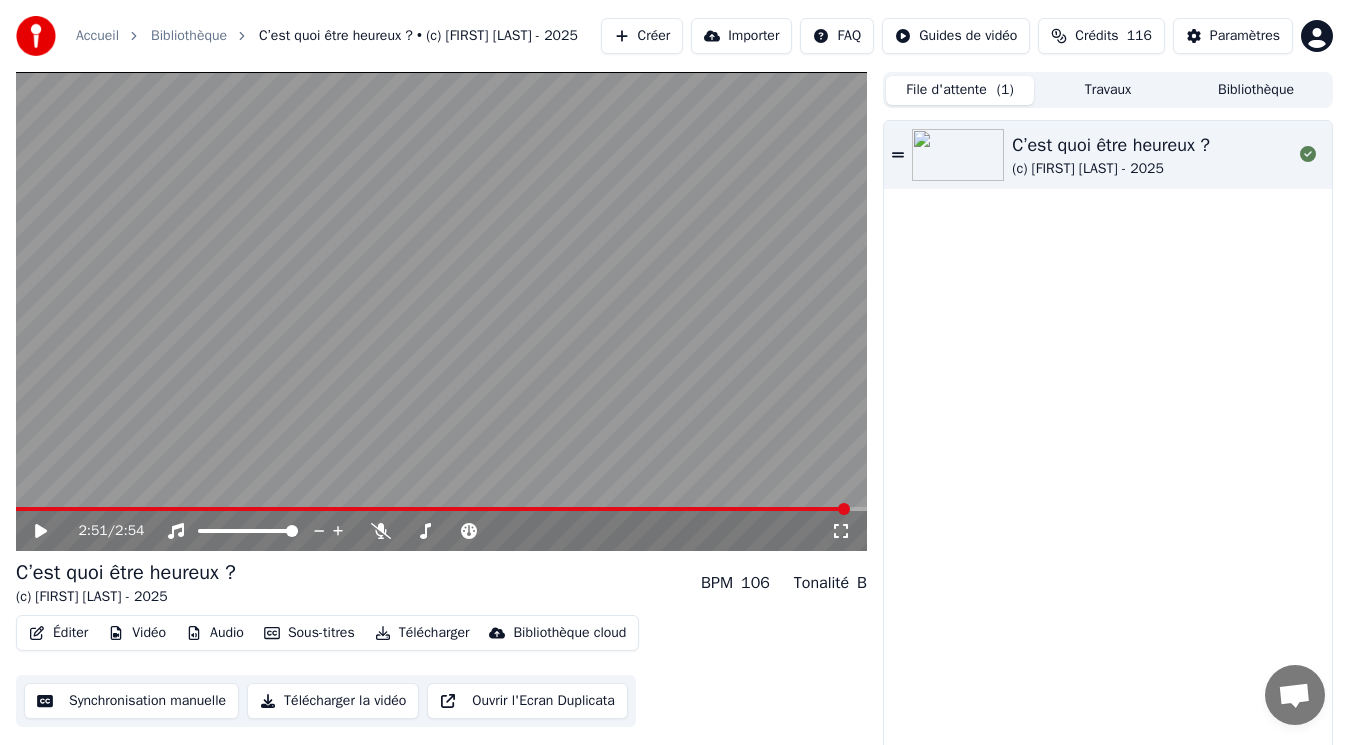 click on "Bibliothèque" at bounding box center (1256, 90) 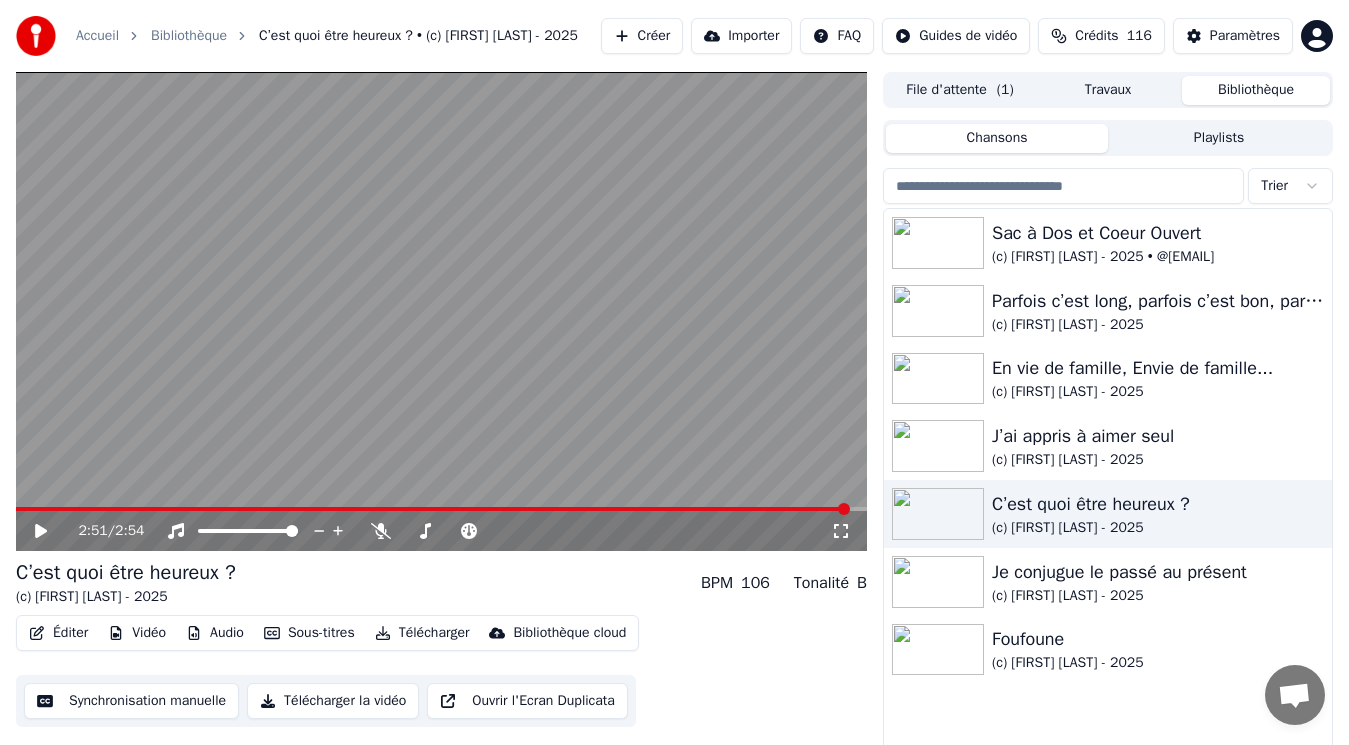 click on "Accueil" at bounding box center (97, 36) 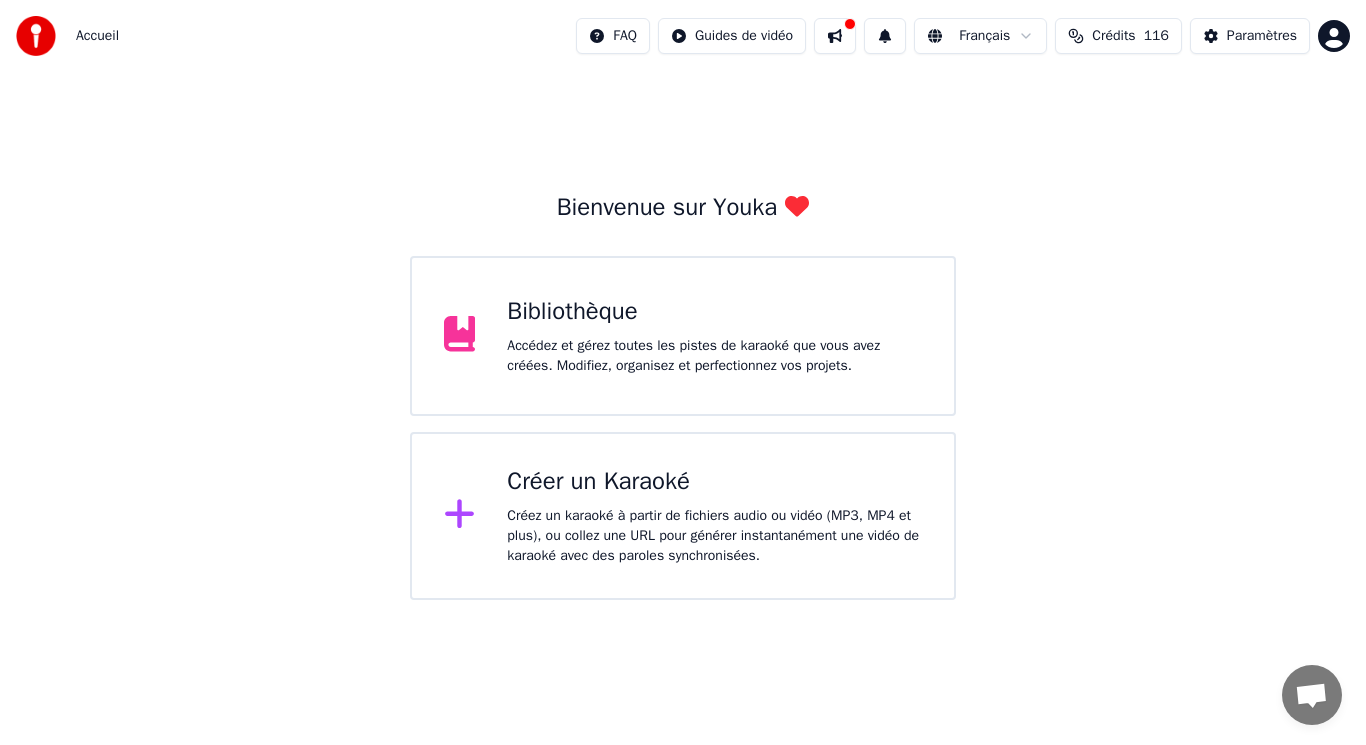 click on "Bibliothèque" at bounding box center [714, 312] 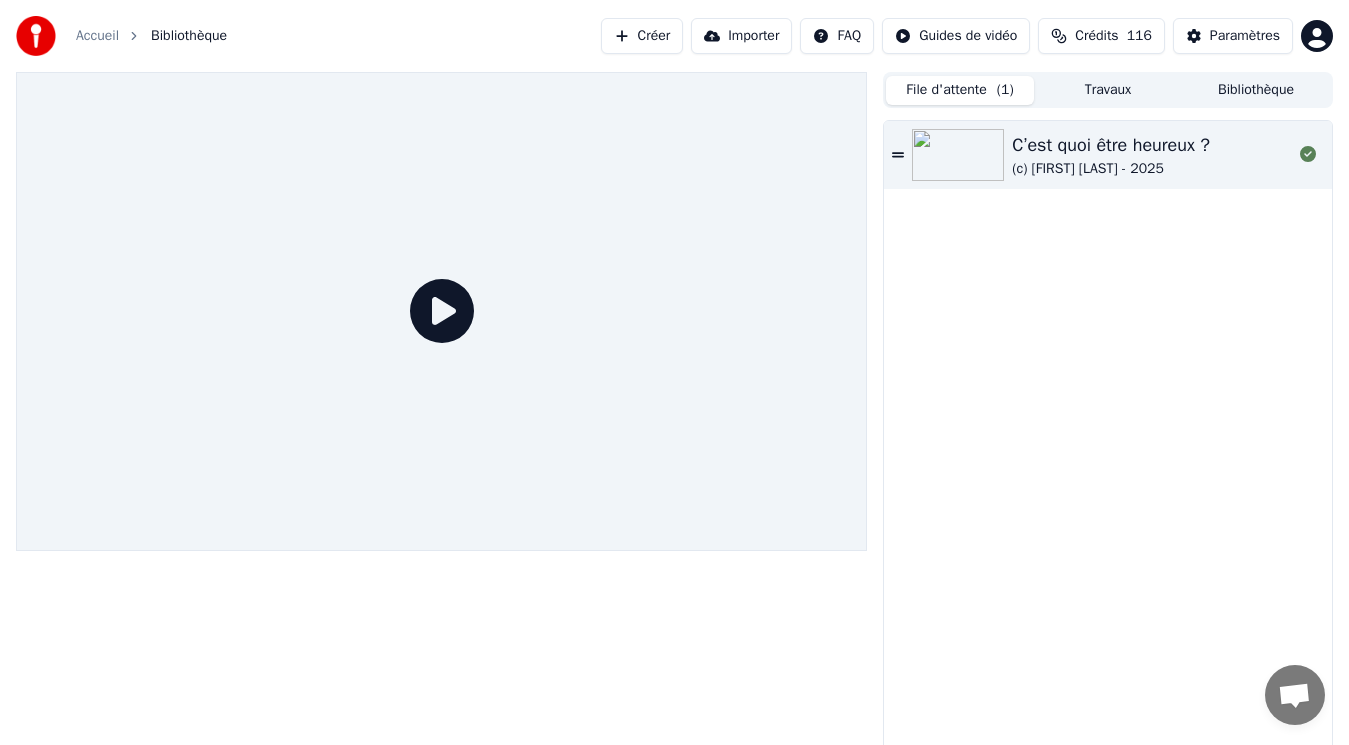 click on "File d'attente ( 1 )" at bounding box center [960, 90] 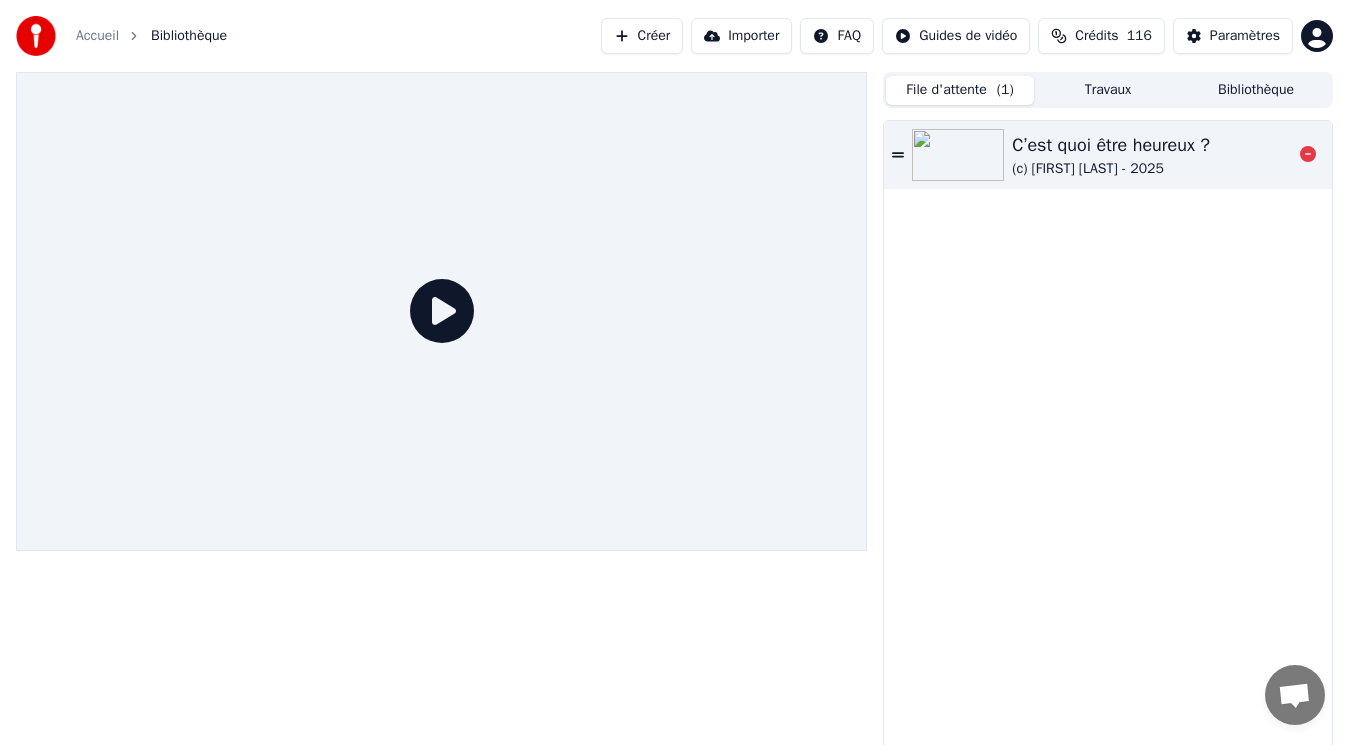 click on "C’est quoi être heureux ?" at bounding box center [1111, 145] 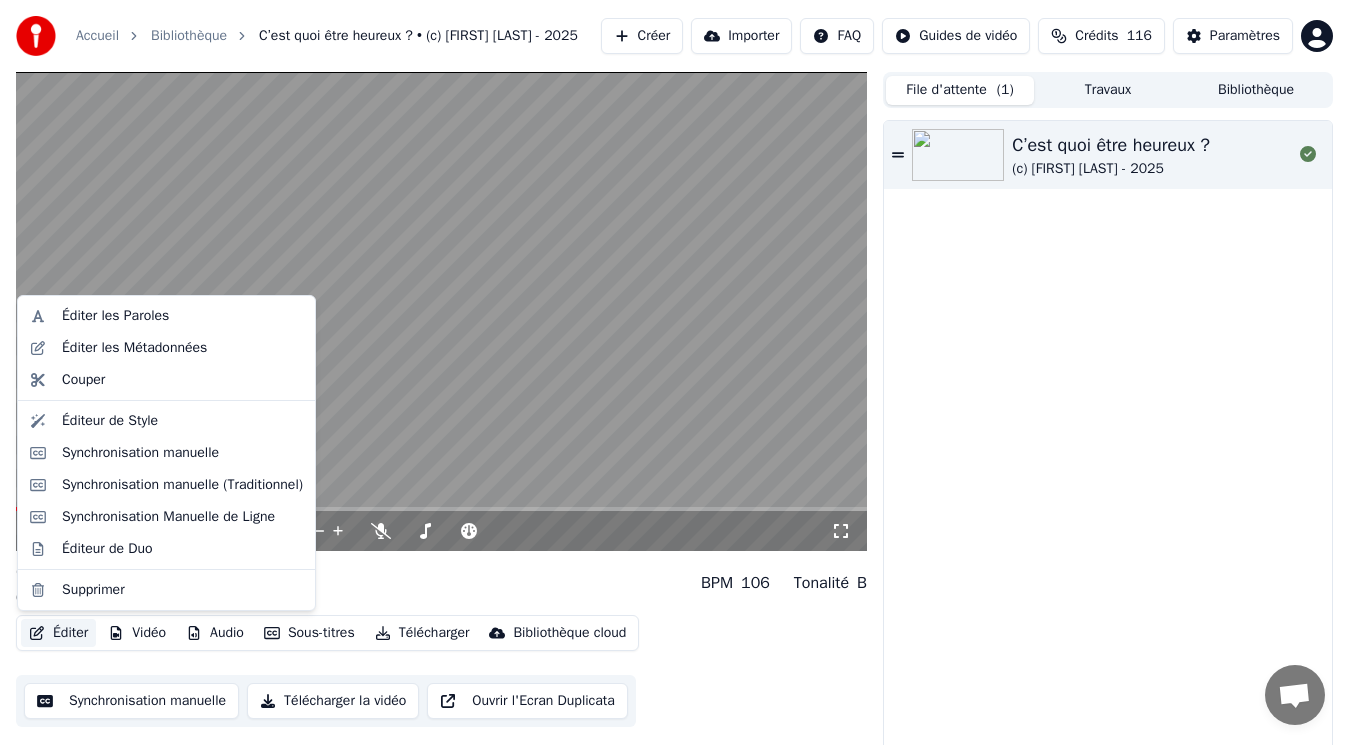 click on "Éditer" at bounding box center (58, 633) 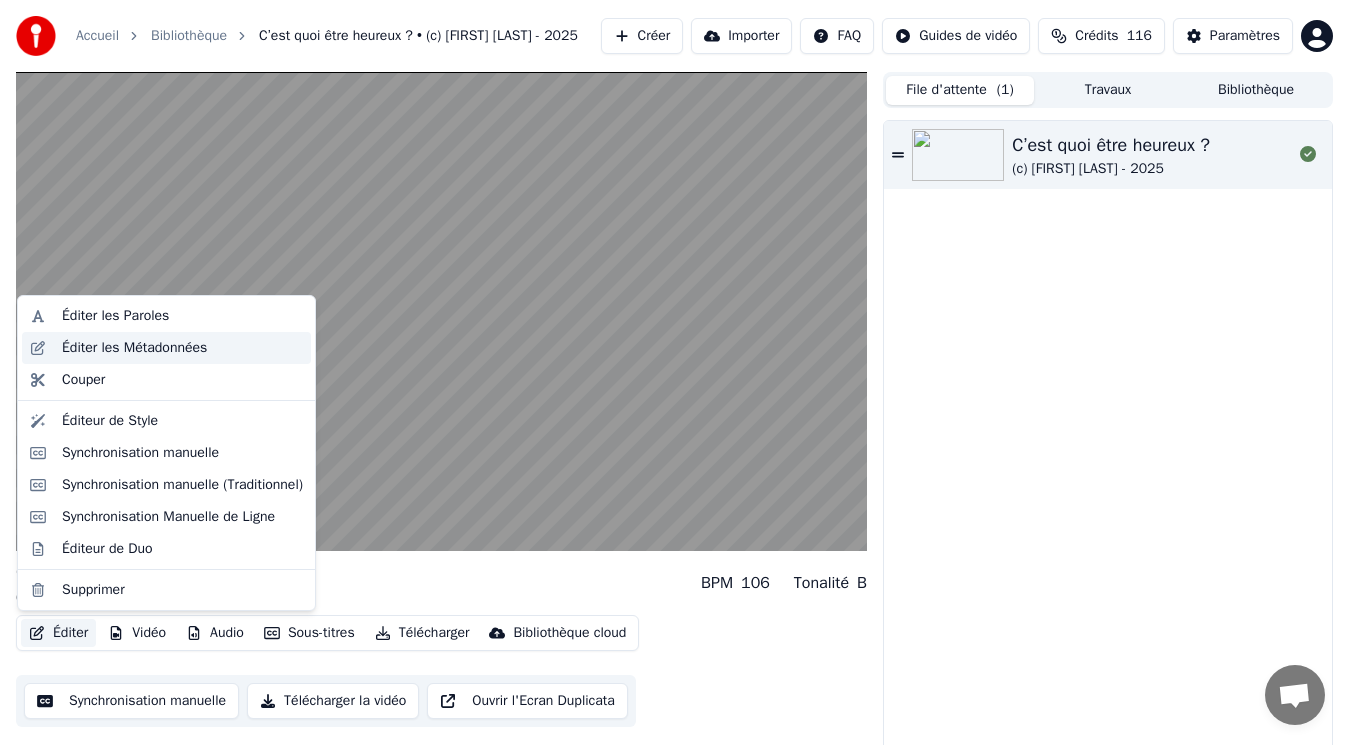 click on "Éditer les Métadonnées" at bounding box center (134, 348) 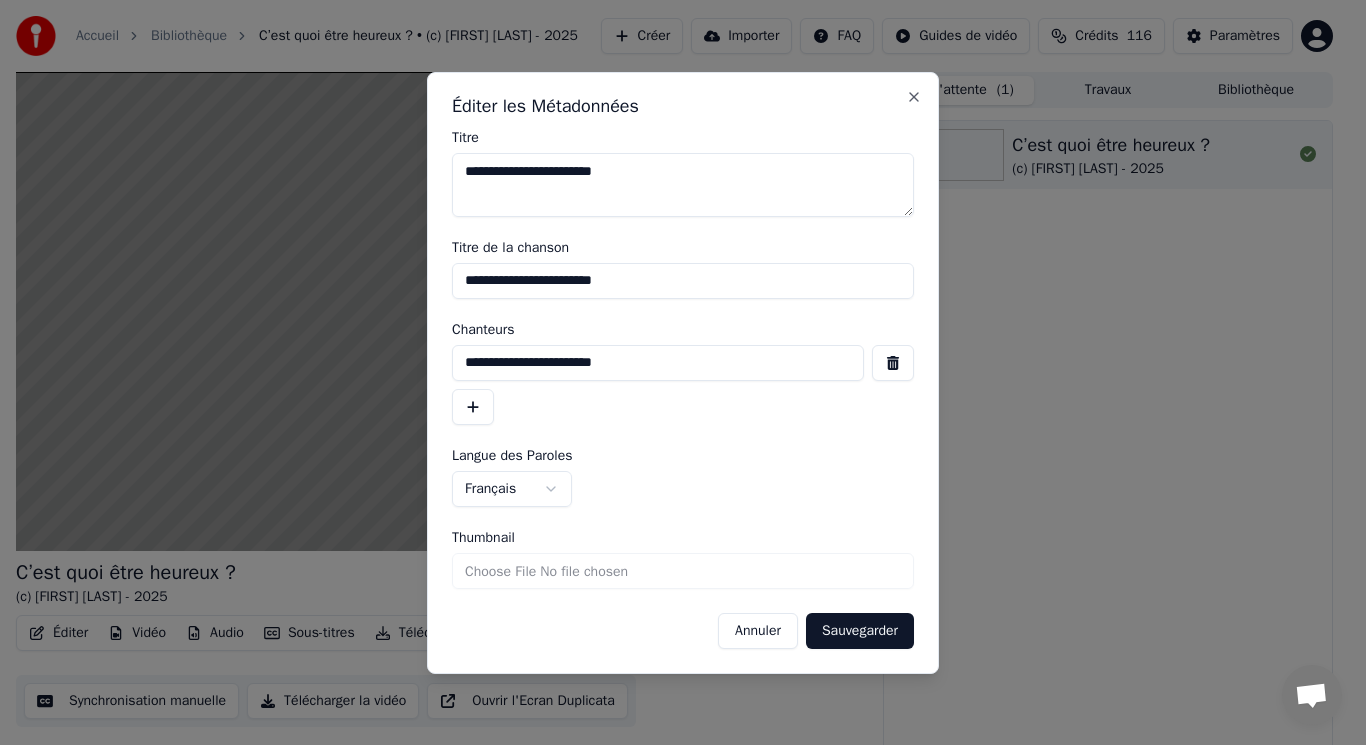 click on "Thumbnail" at bounding box center (683, 571) 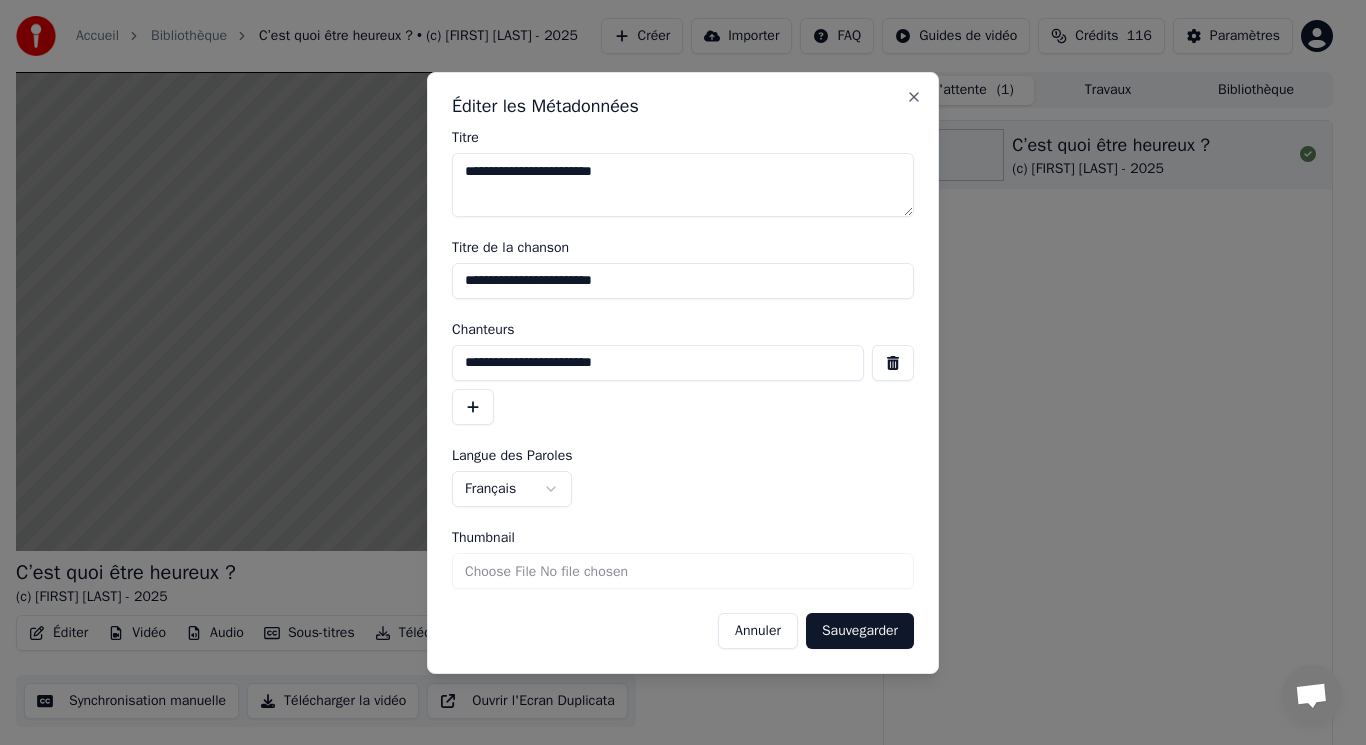 type on "**********" 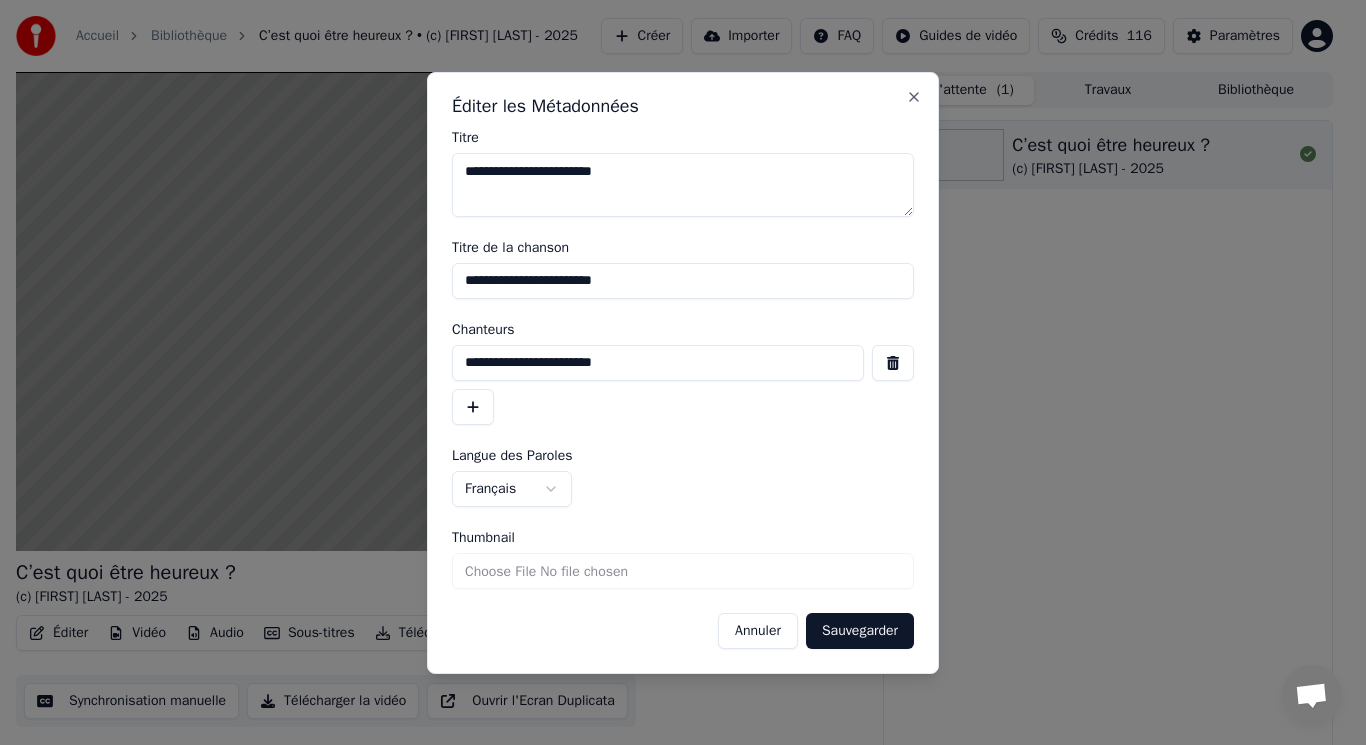 click on "Sauvegarder" at bounding box center (860, 631) 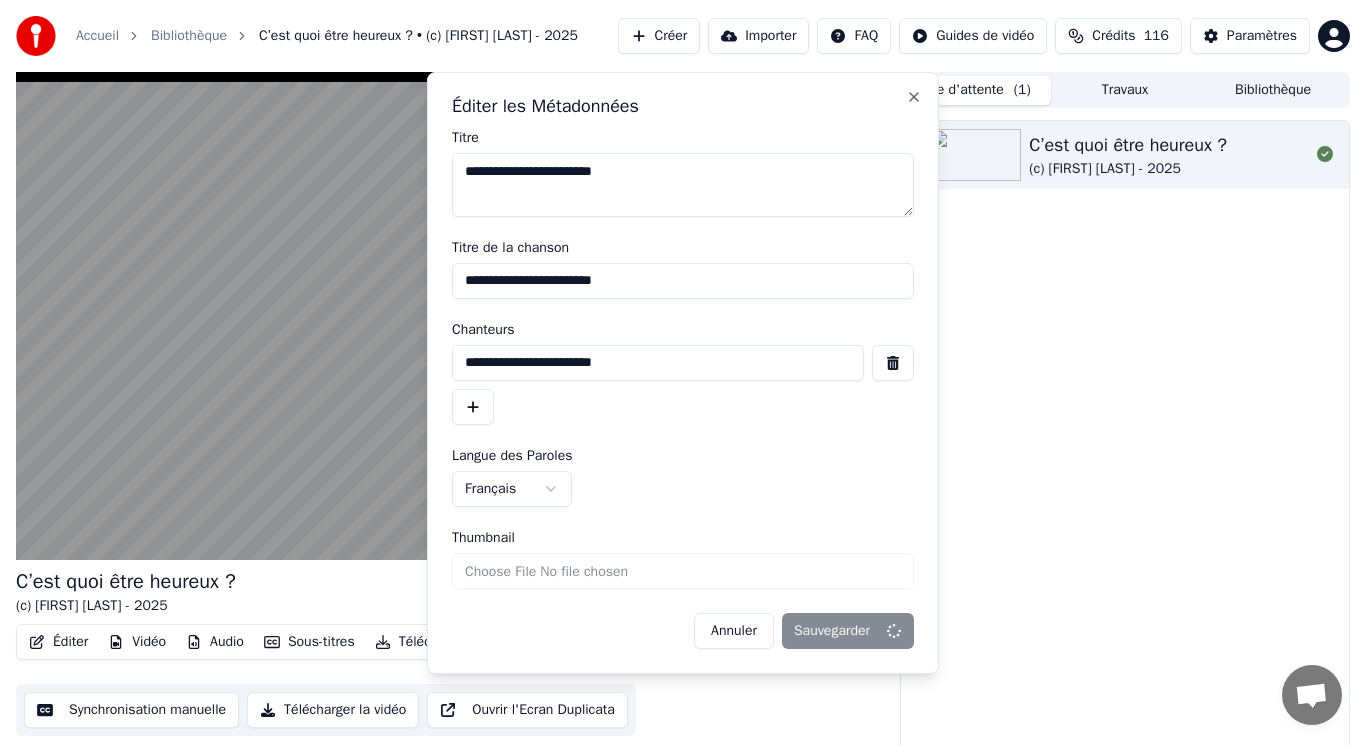 click on "**********" at bounding box center (683, 185) 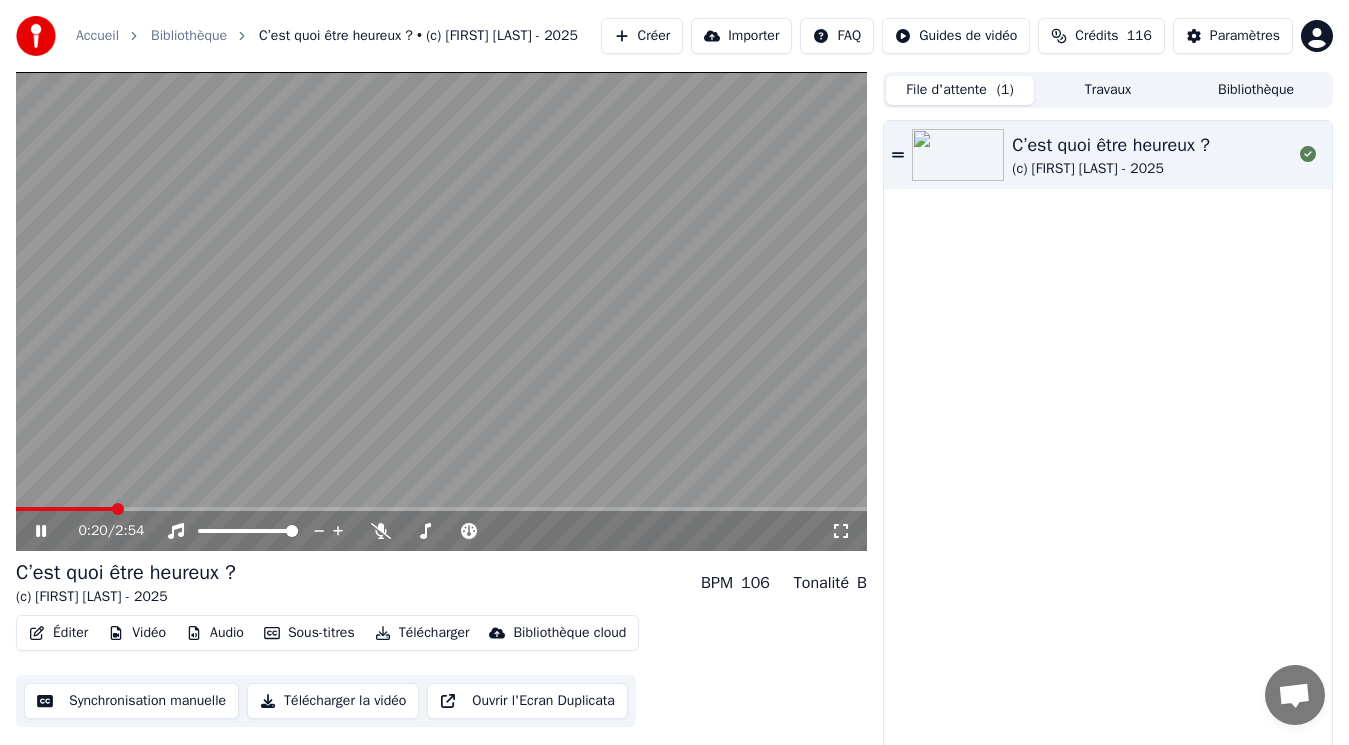 click 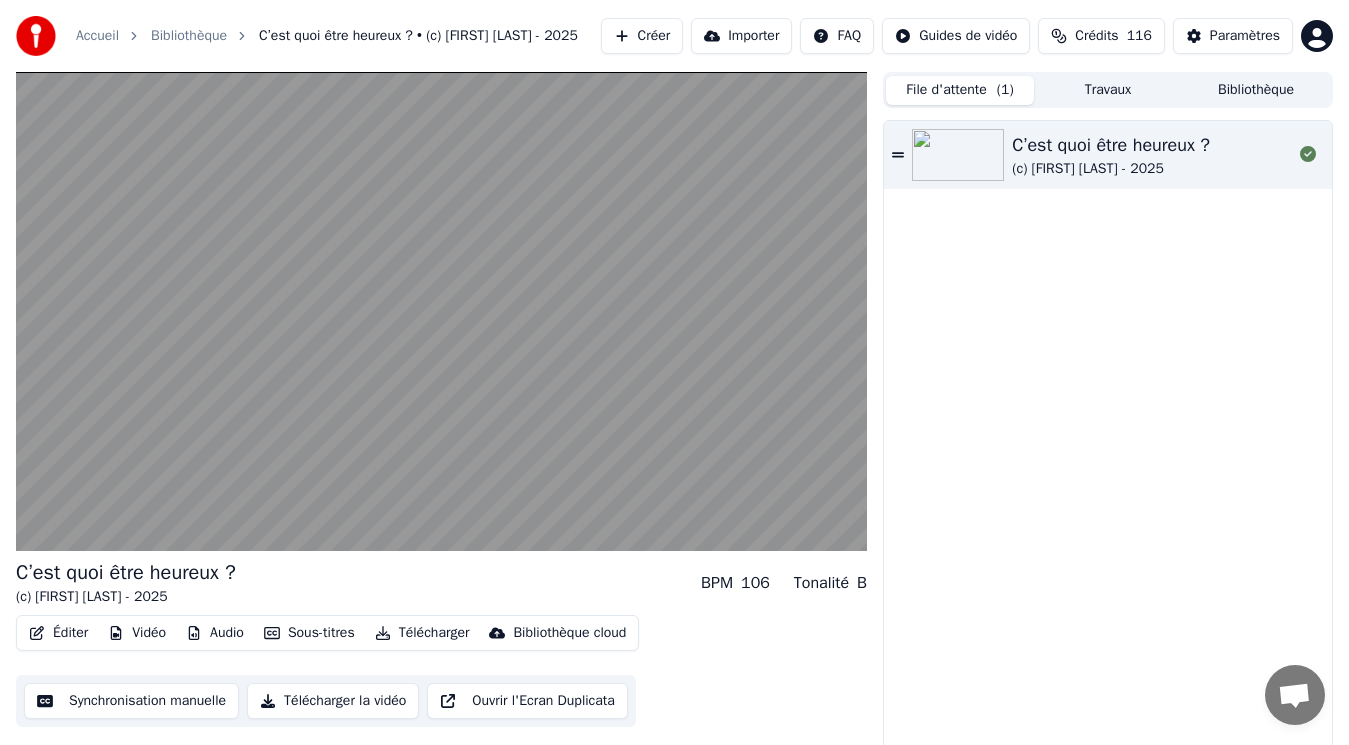 click on "Vidéo" at bounding box center (137, 633) 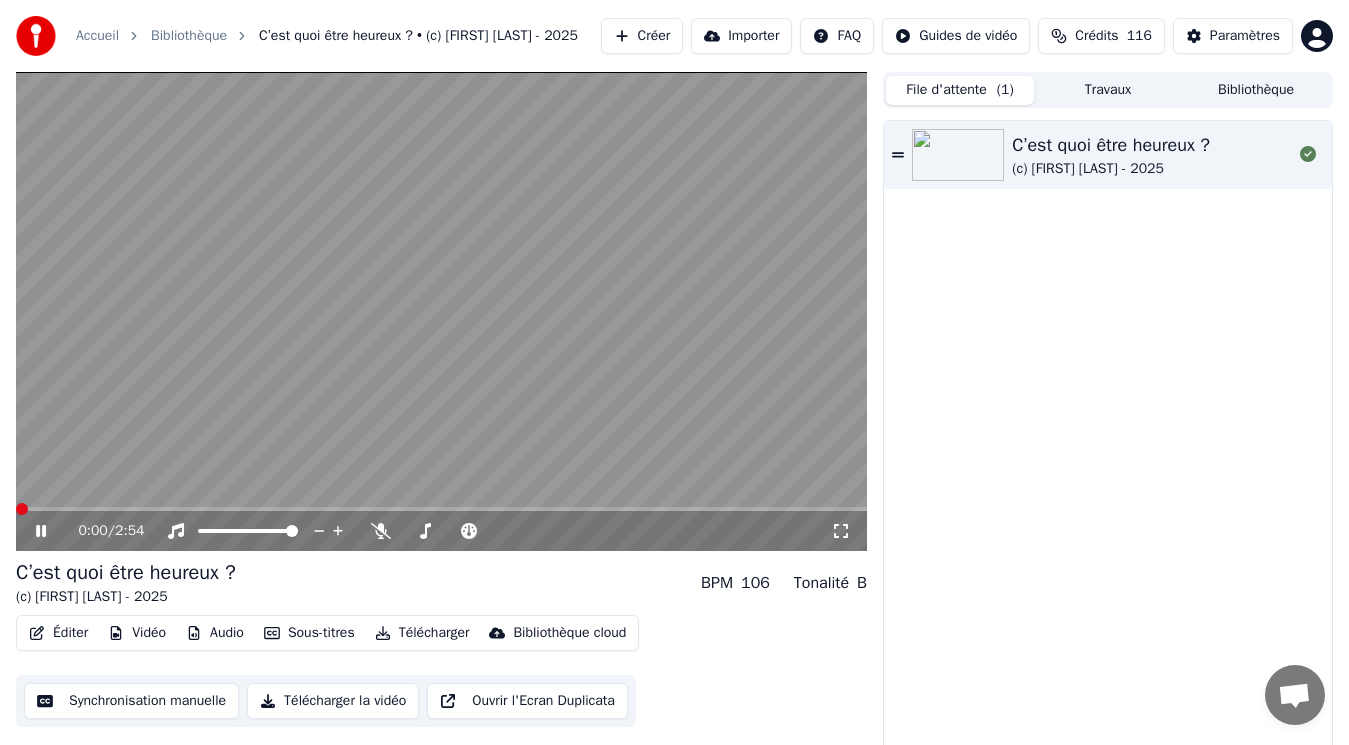 click 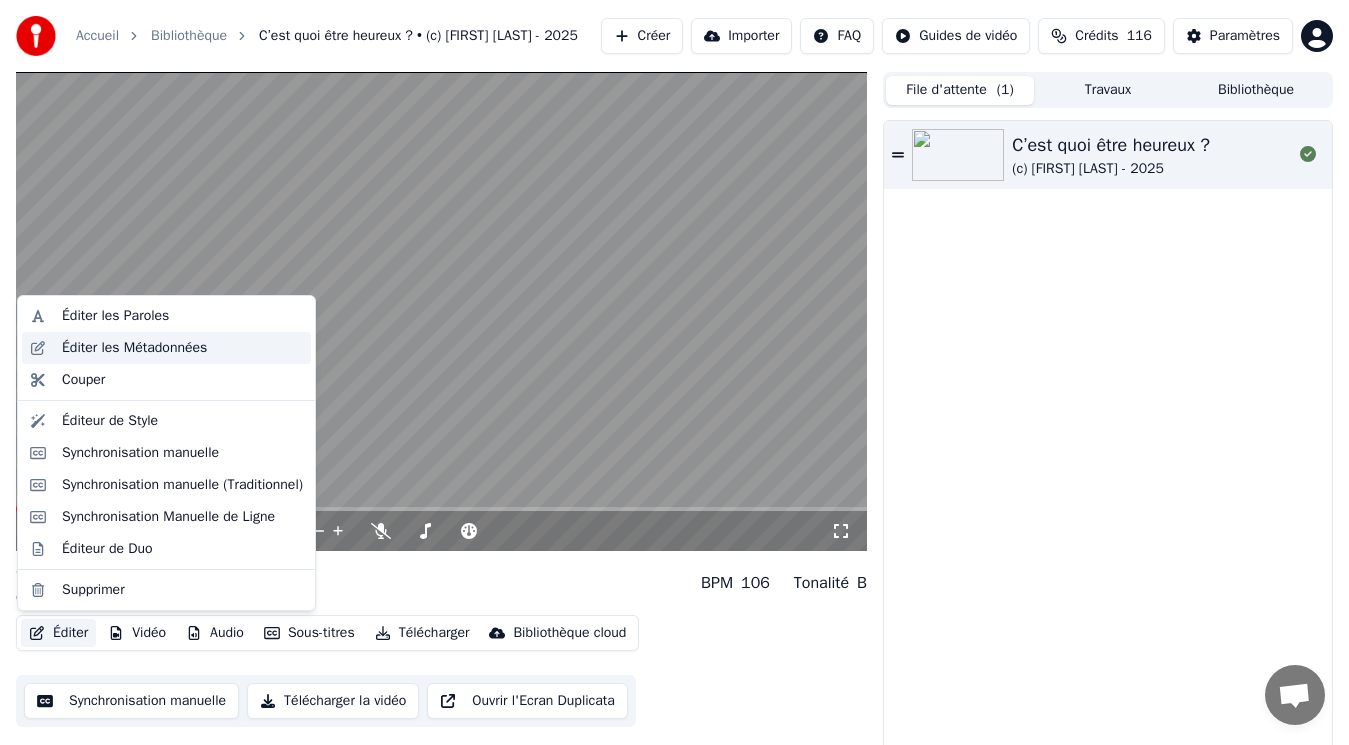 click on "Éditer les Métadonnées" at bounding box center (134, 348) 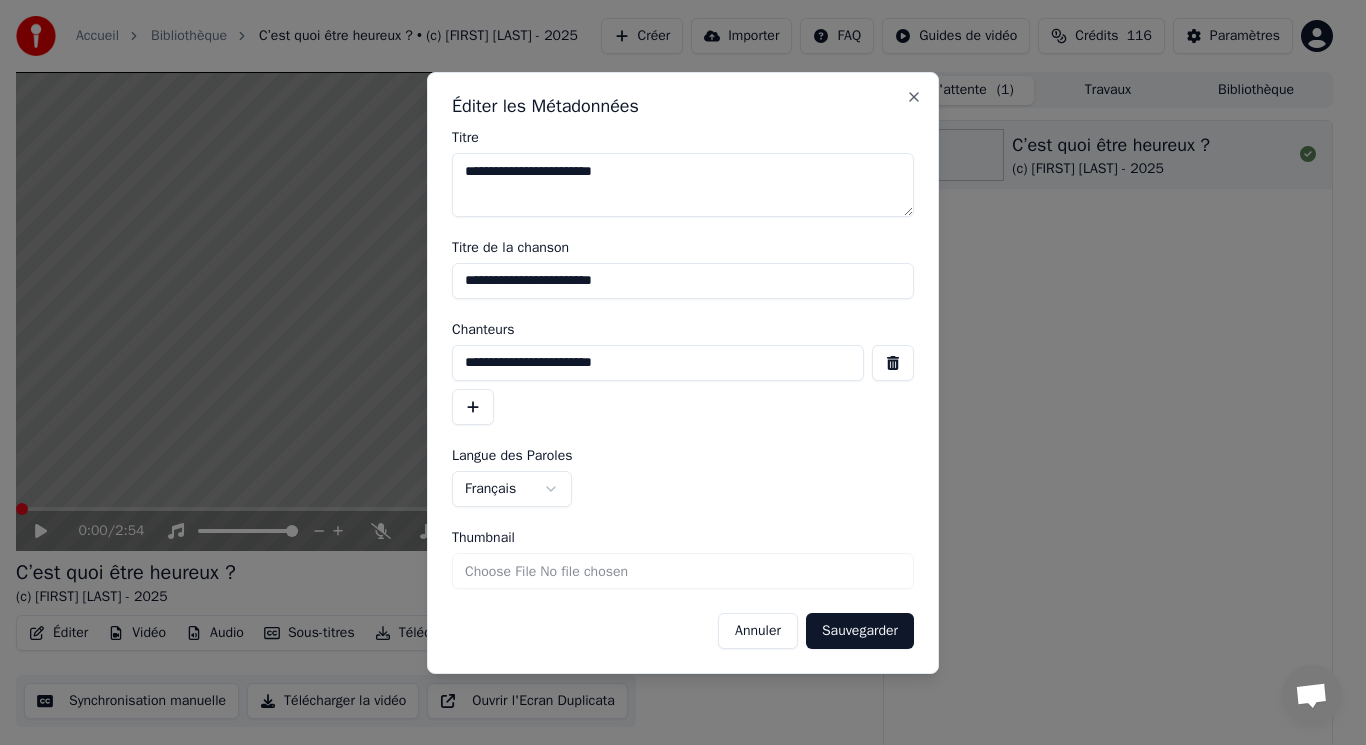 click on "Thumbnail" at bounding box center (683, 571) 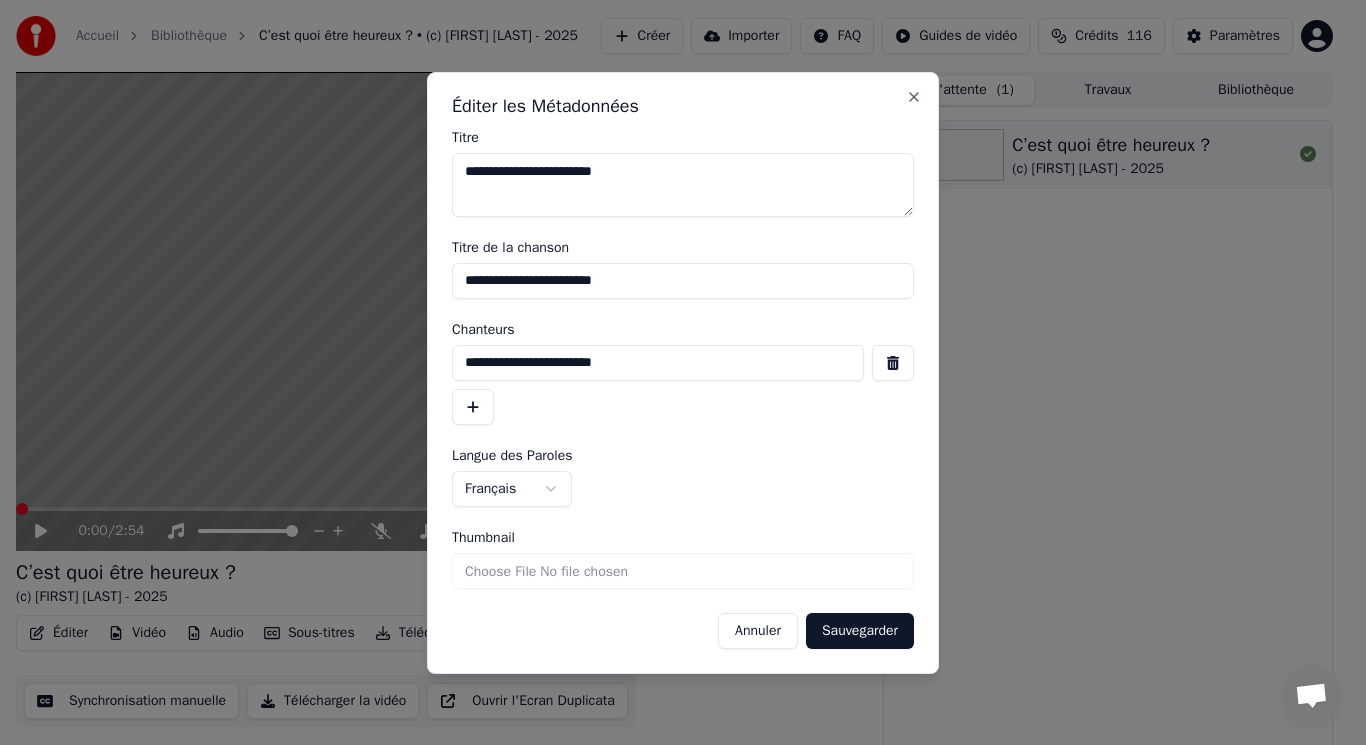 type on "**********" 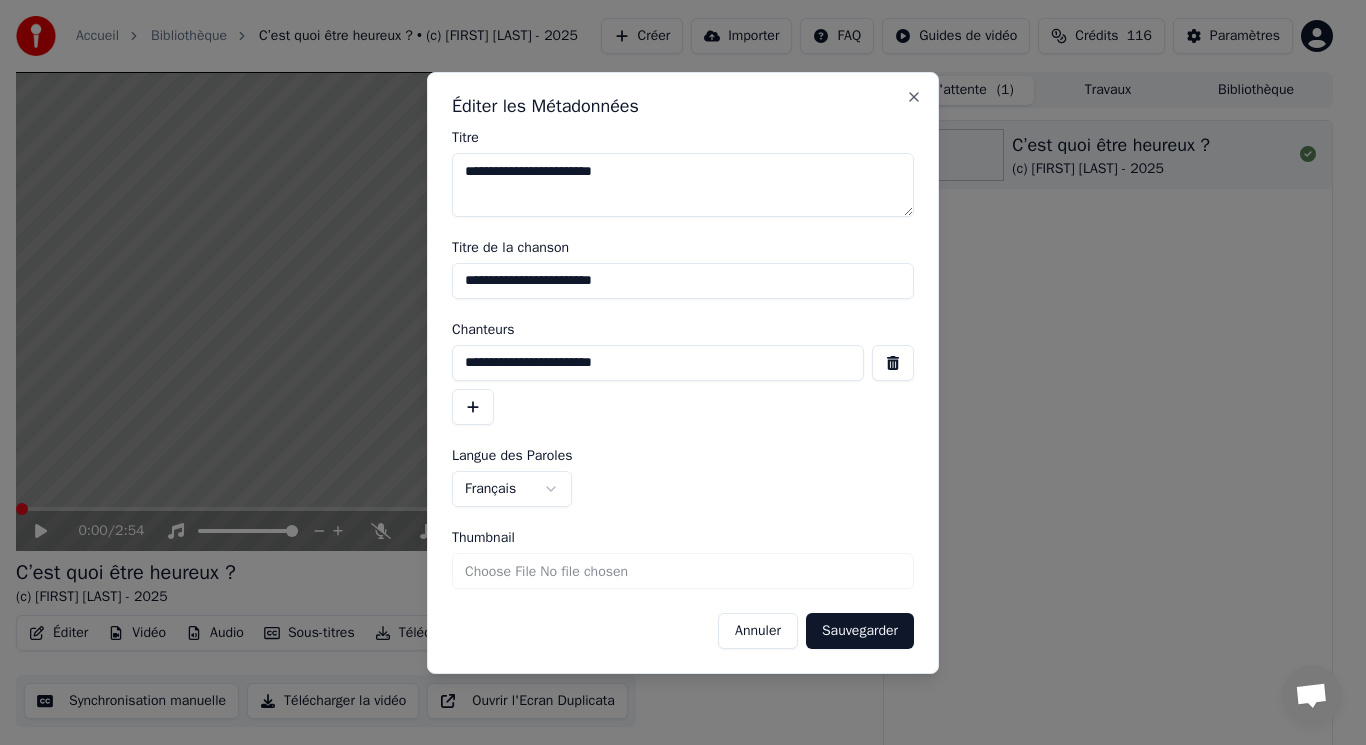 click on "Sauvegarder" at bounding box center (860, 631) 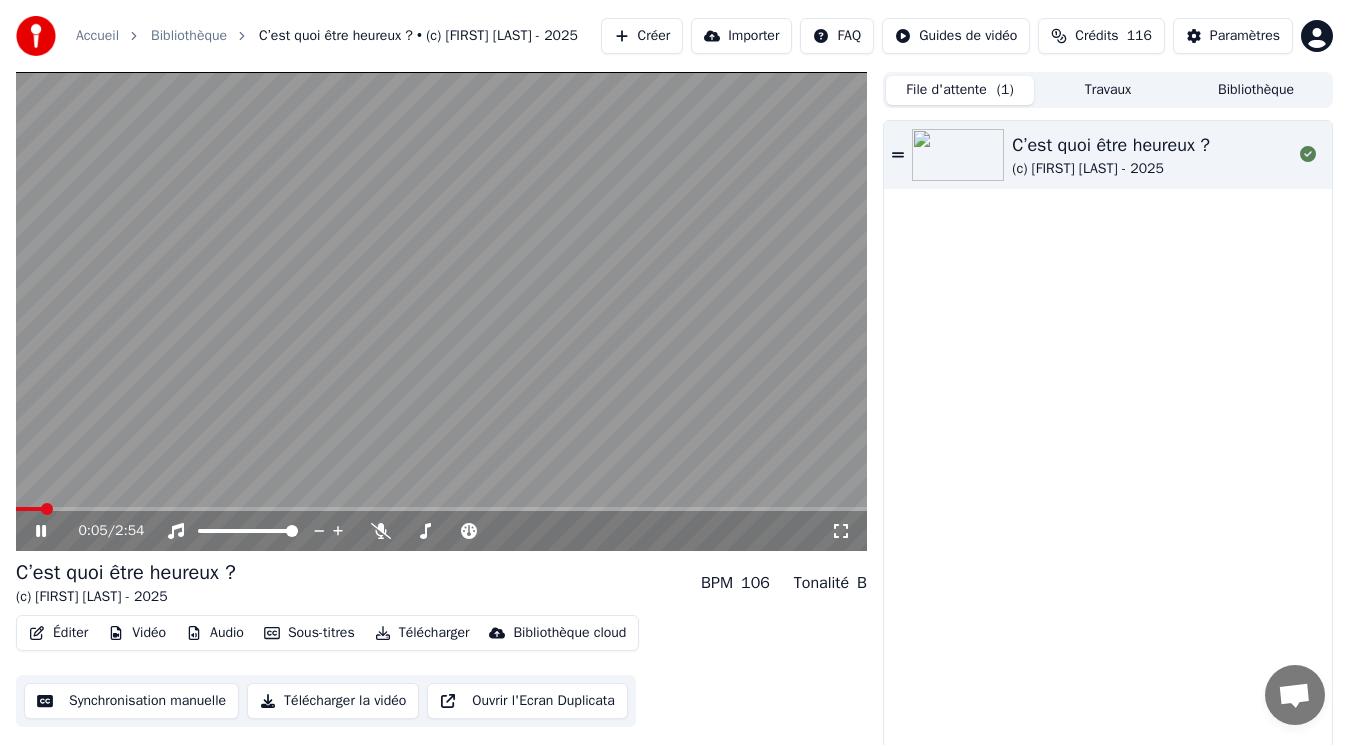 click 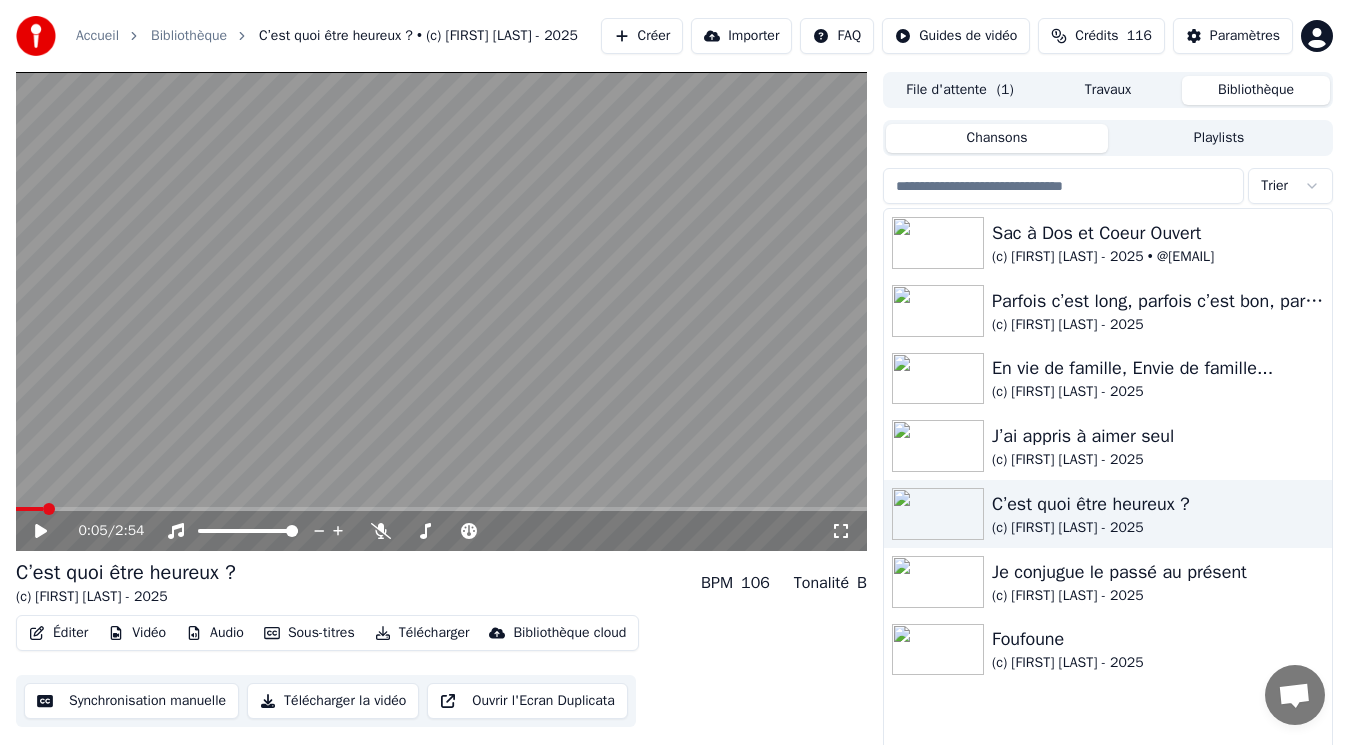 click on "Bibliothèque" at bounding box center (1256, 90) 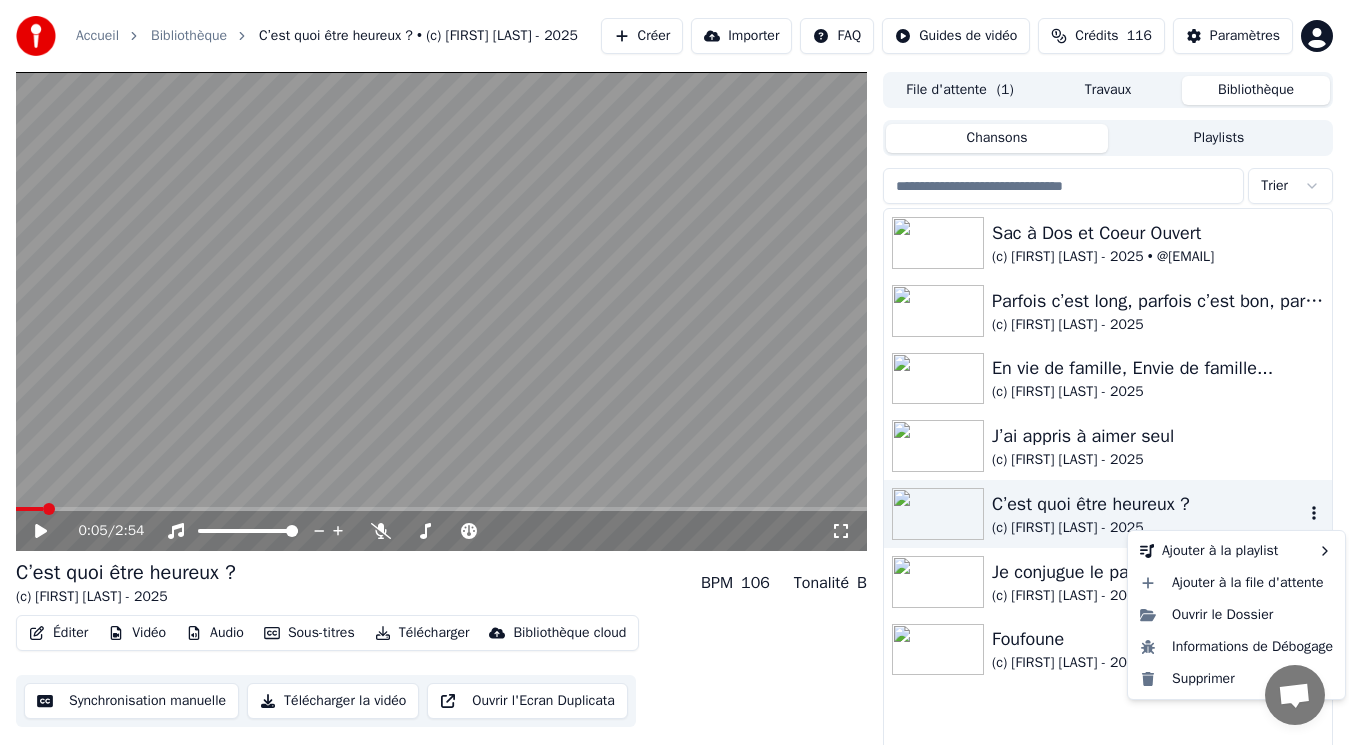 click 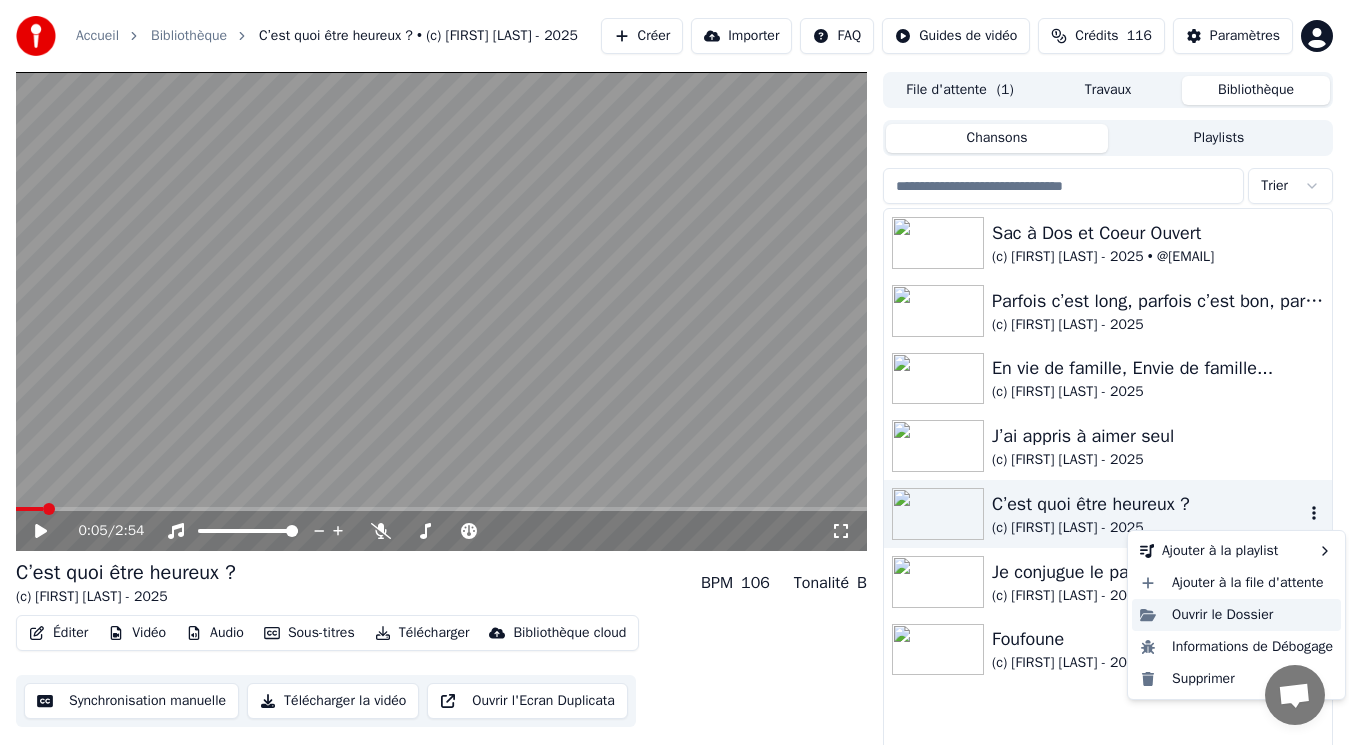 click on "Ouvrir le Dossier" at bounding box center [1236, 615] 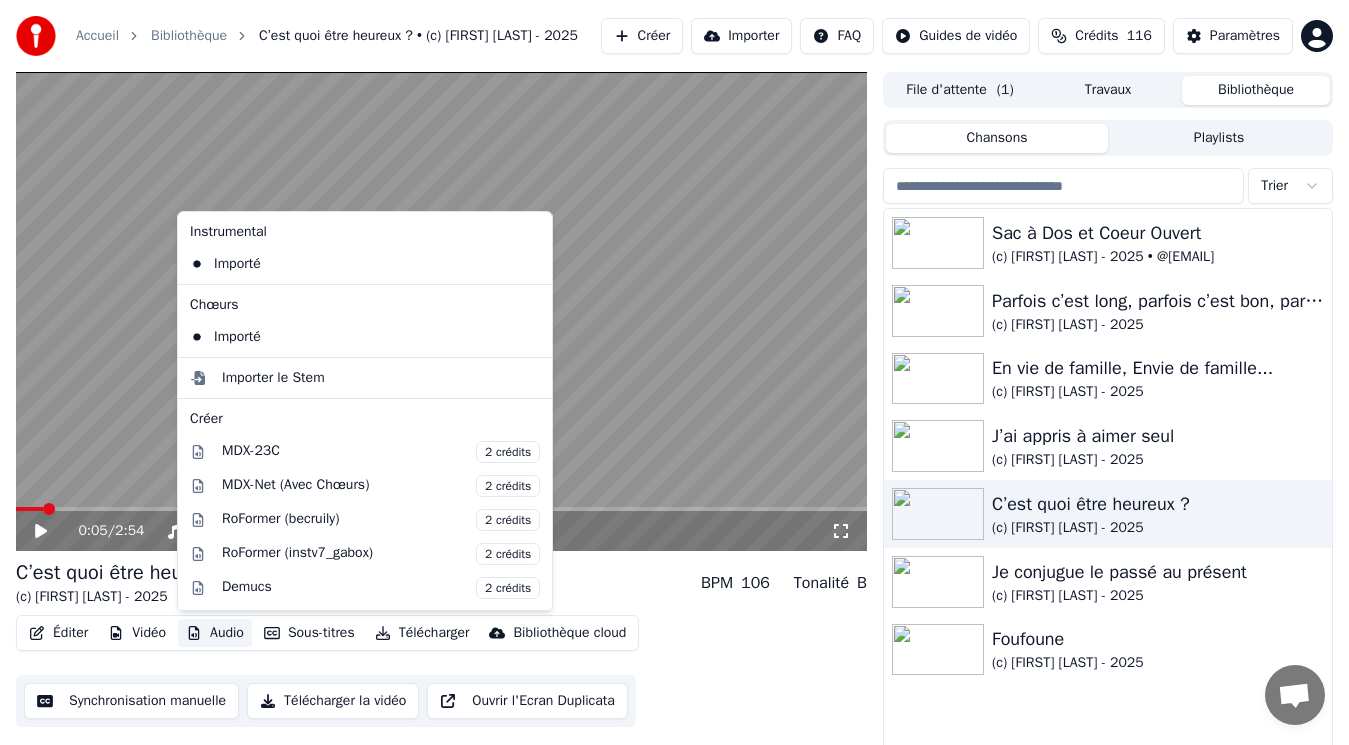 click on "Audio" at bounding box center [215, 633] 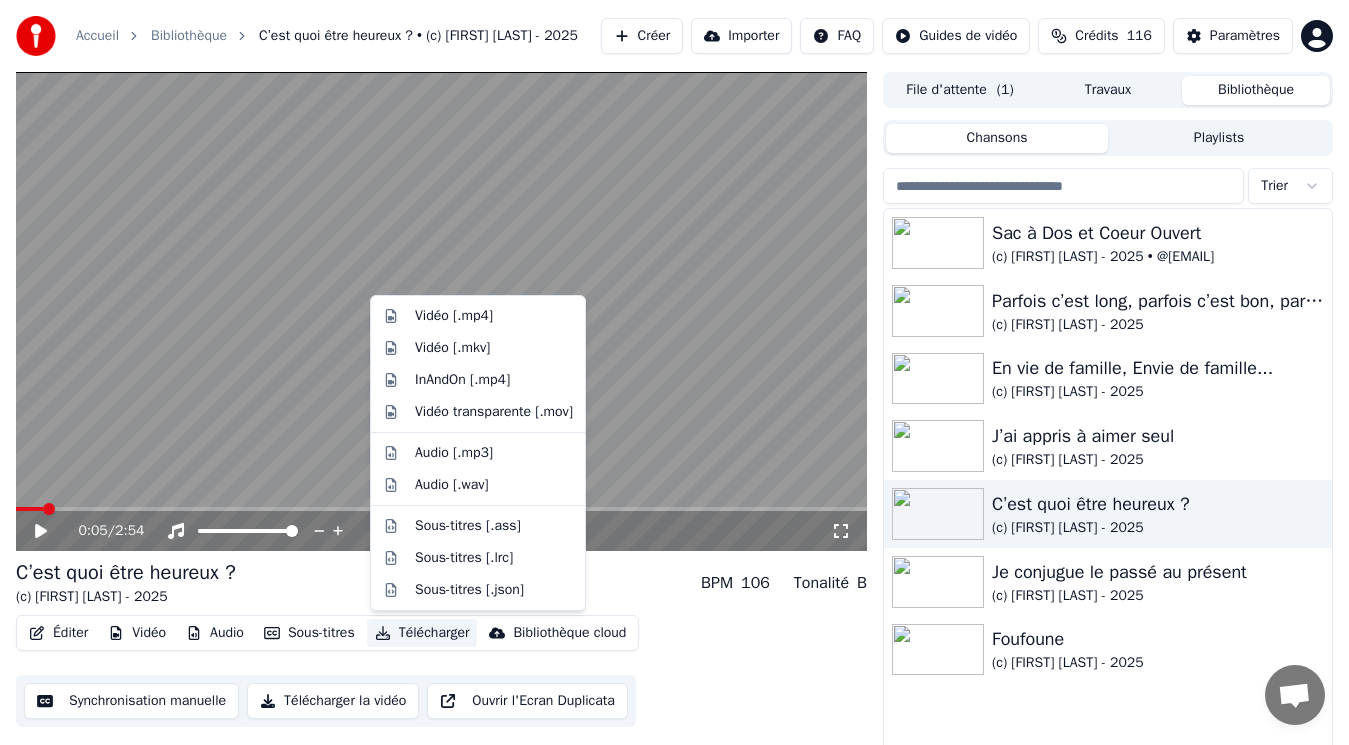 click on "Télécharger" at bounding box center (422, 633) 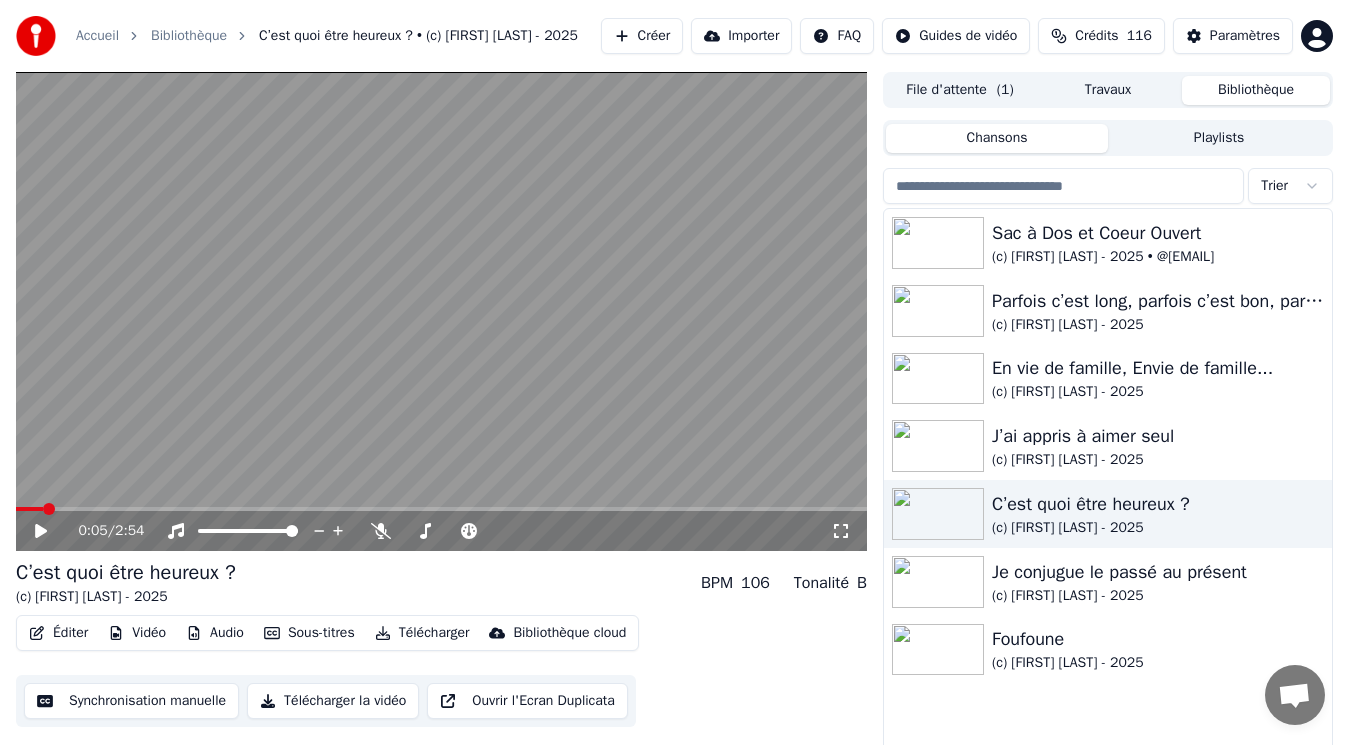 click on "Télécharger" at bounding box center [422, 633] 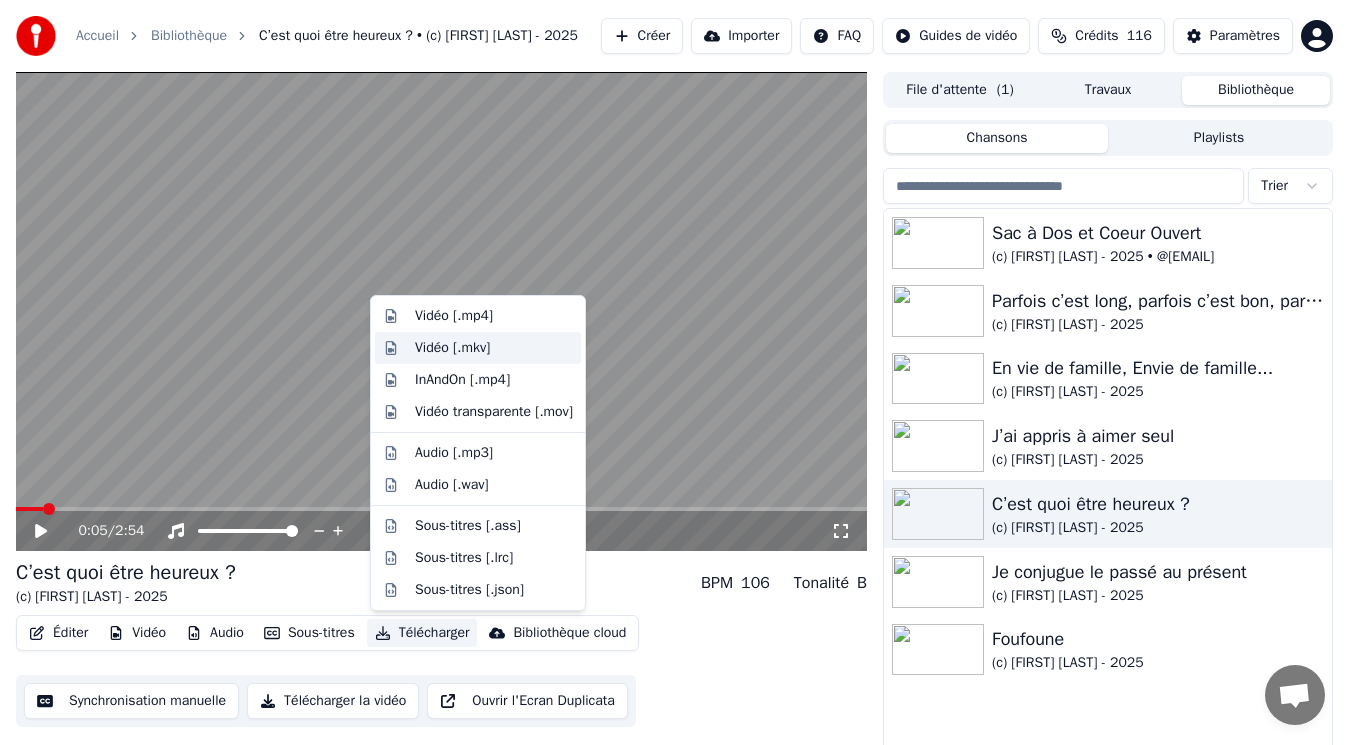 click on "Vidéo [.mkv]" at bounding box center [452, 348] 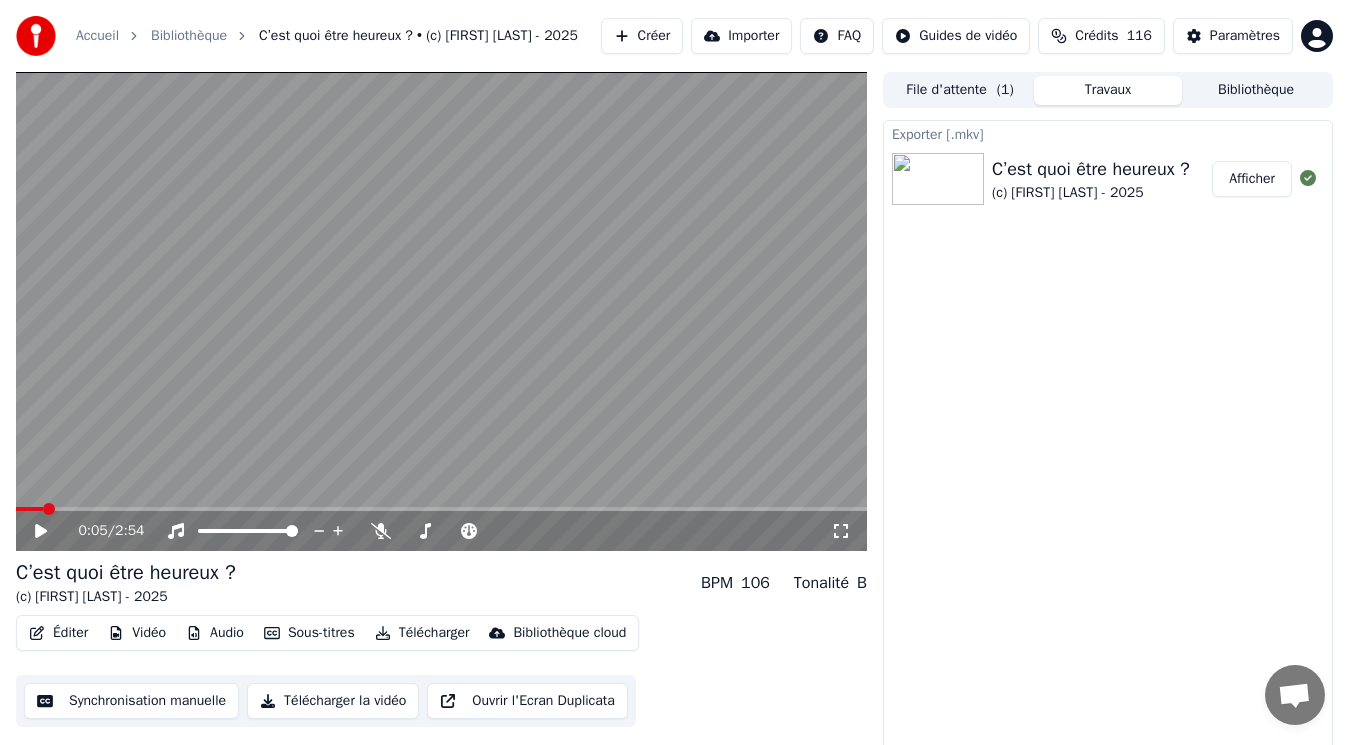 click on "Afficher" at bounding box center (1252, 179) 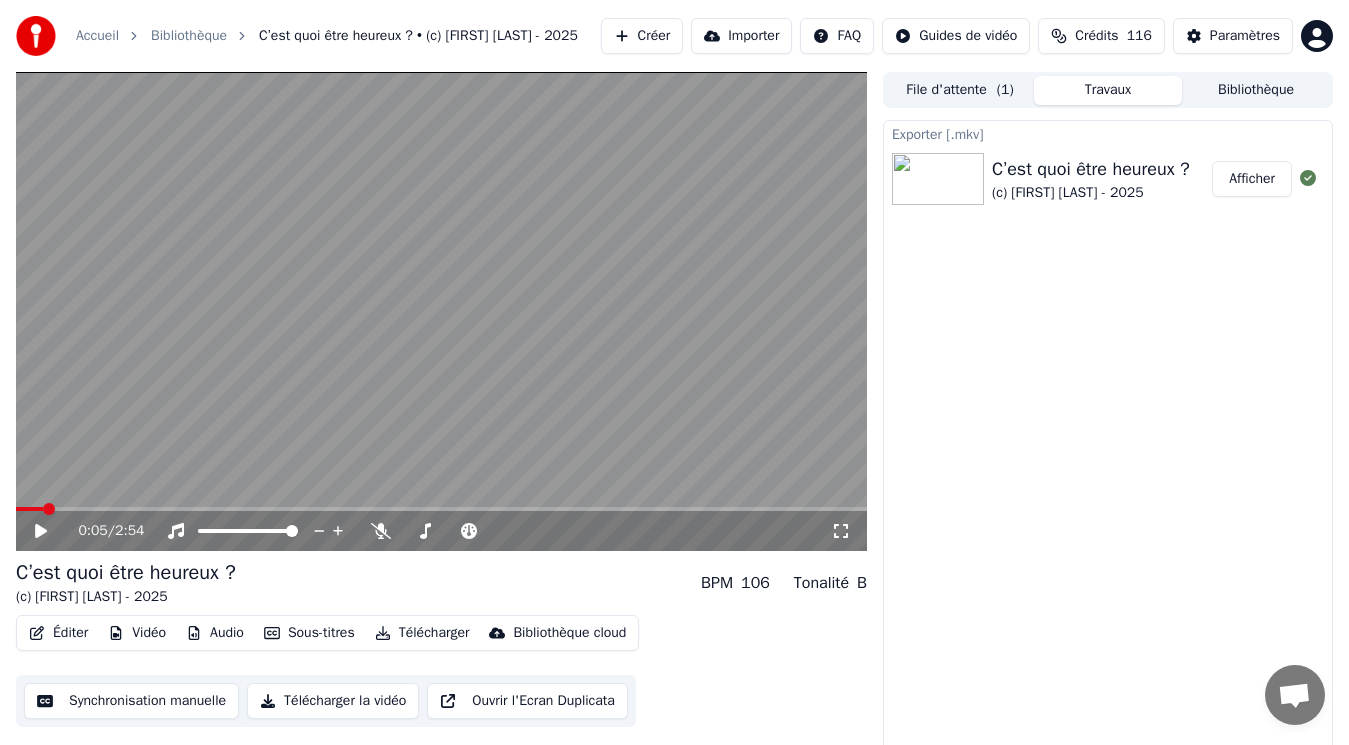 click on "0:05  /  2:54 C’est quoi être heureux ? (c) [FIRST] [LAST] - 2025 BPM 106 Tonalité B Éditer Vidéo Audio Sous-titres Télécharger Bibliothèque cloud Synchronisation manuelle Télécharger la vidéo Ouvrir l'Ecran Duplicata File d'attente ( 1 ) Travaux Bibliothèque Exporter [.mkv] C’est quoi être heureux ? (c) [FIRST] [LAST] - 2025 Afficher" at bounding box center [674, 412] 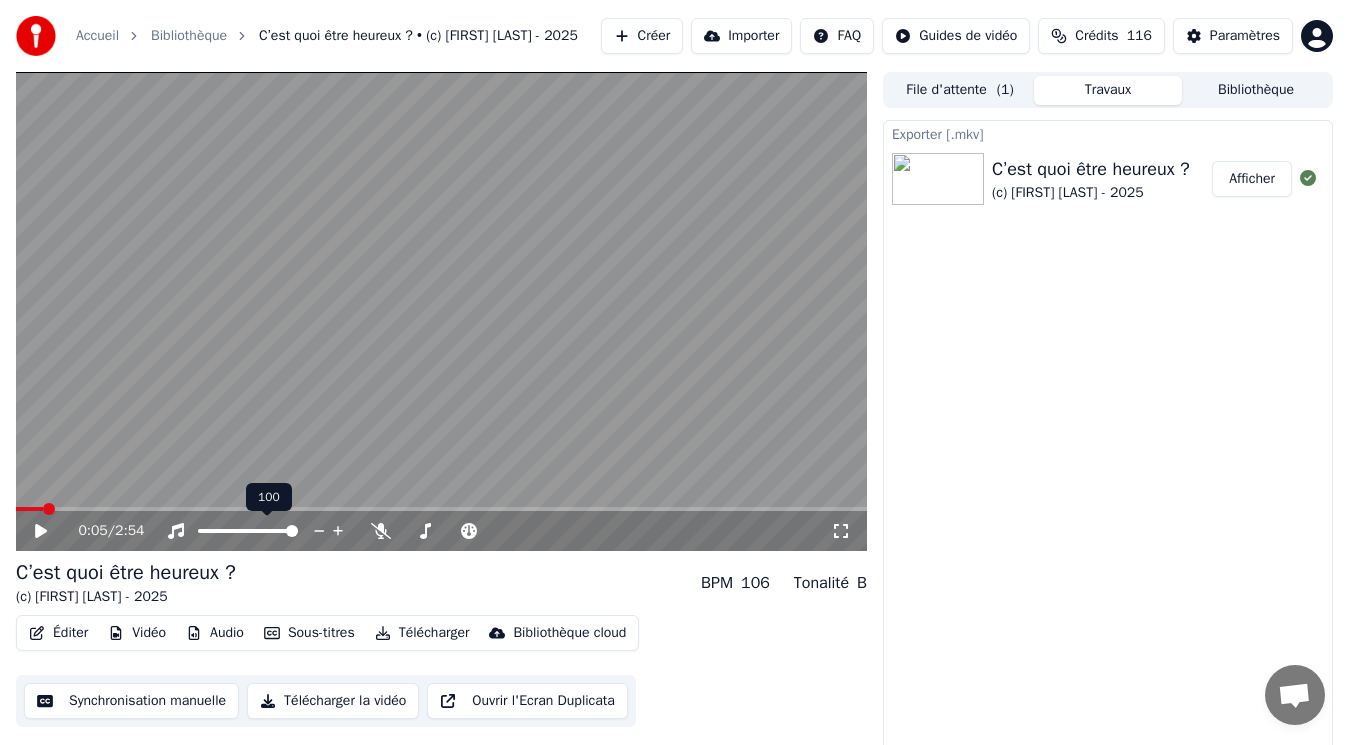 click at bounding box center (266, 531) 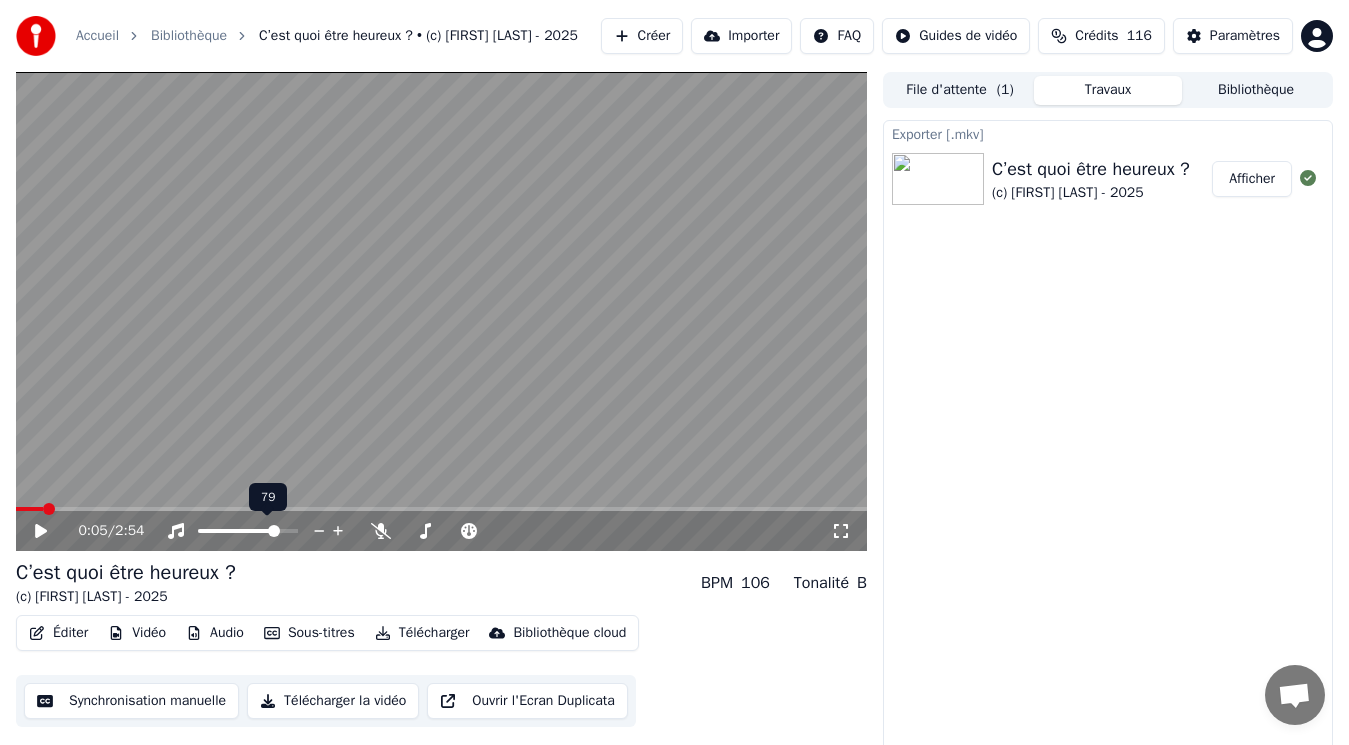 click at bounding box center (237, 531) 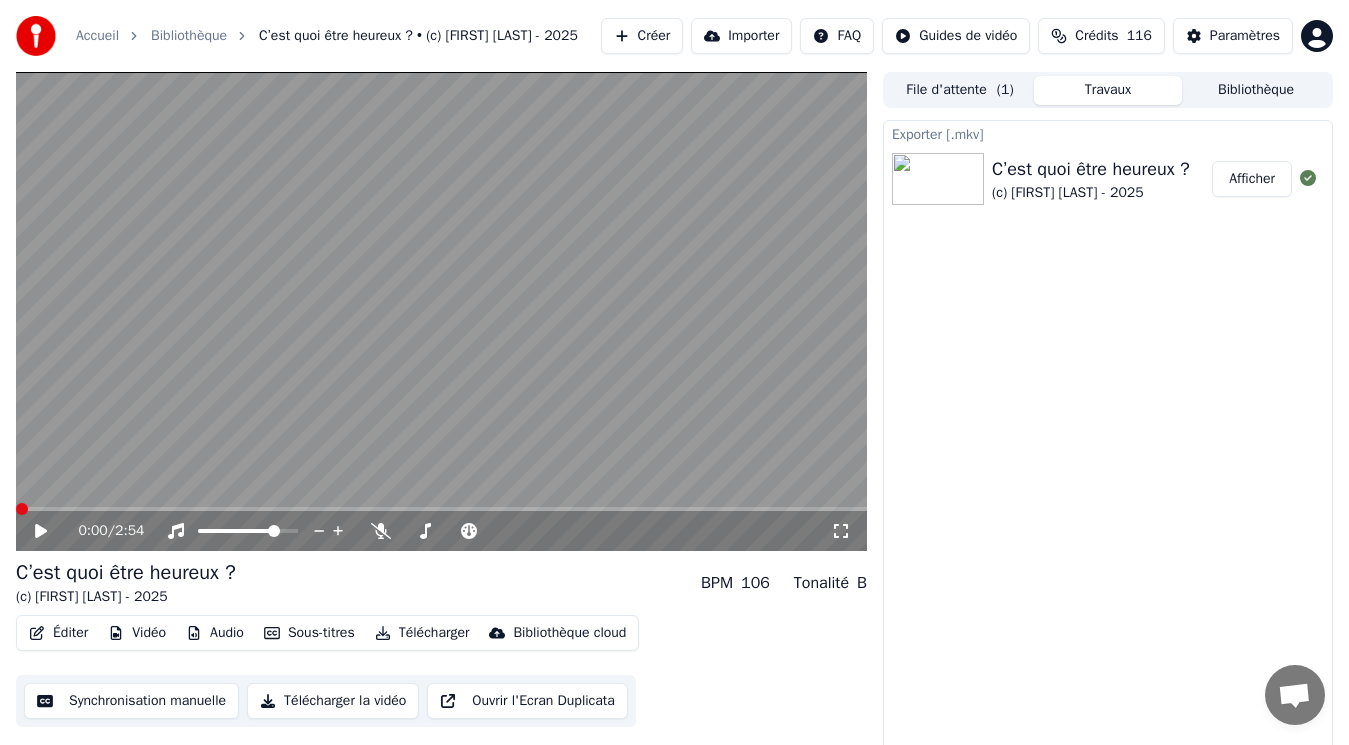 click at bounding box center [22, 509] 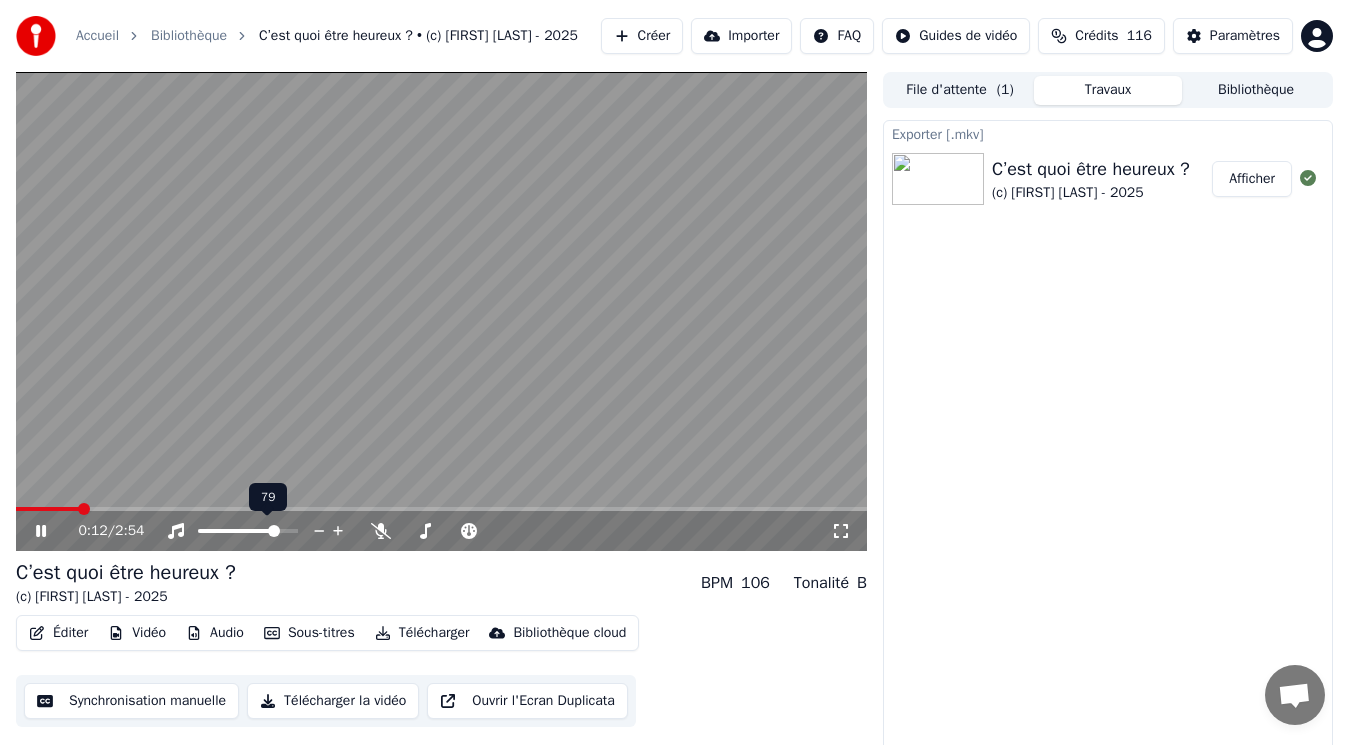 drag, startPoint x: 280, startPoint y: 533, endPoint x: 295, endPoint y: 532, distance: 15.033297 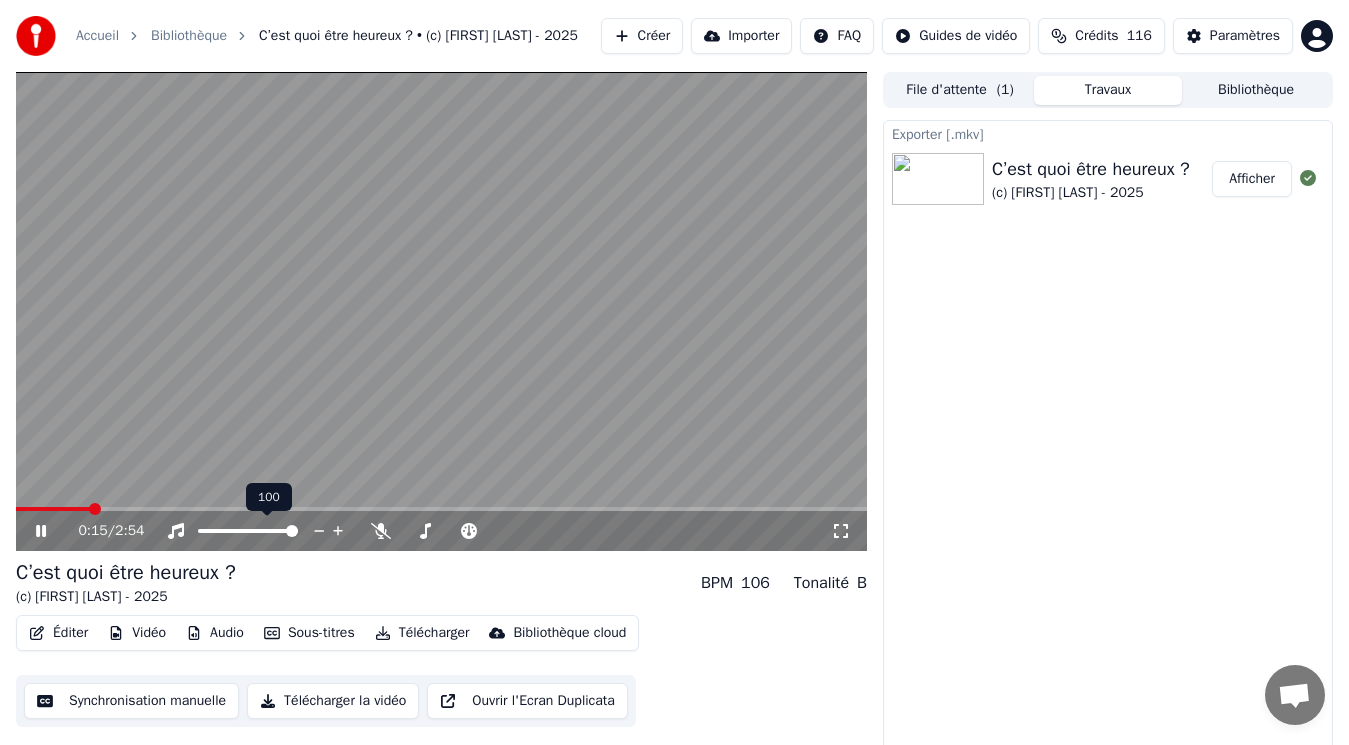 click at bounding box center (292, 531) 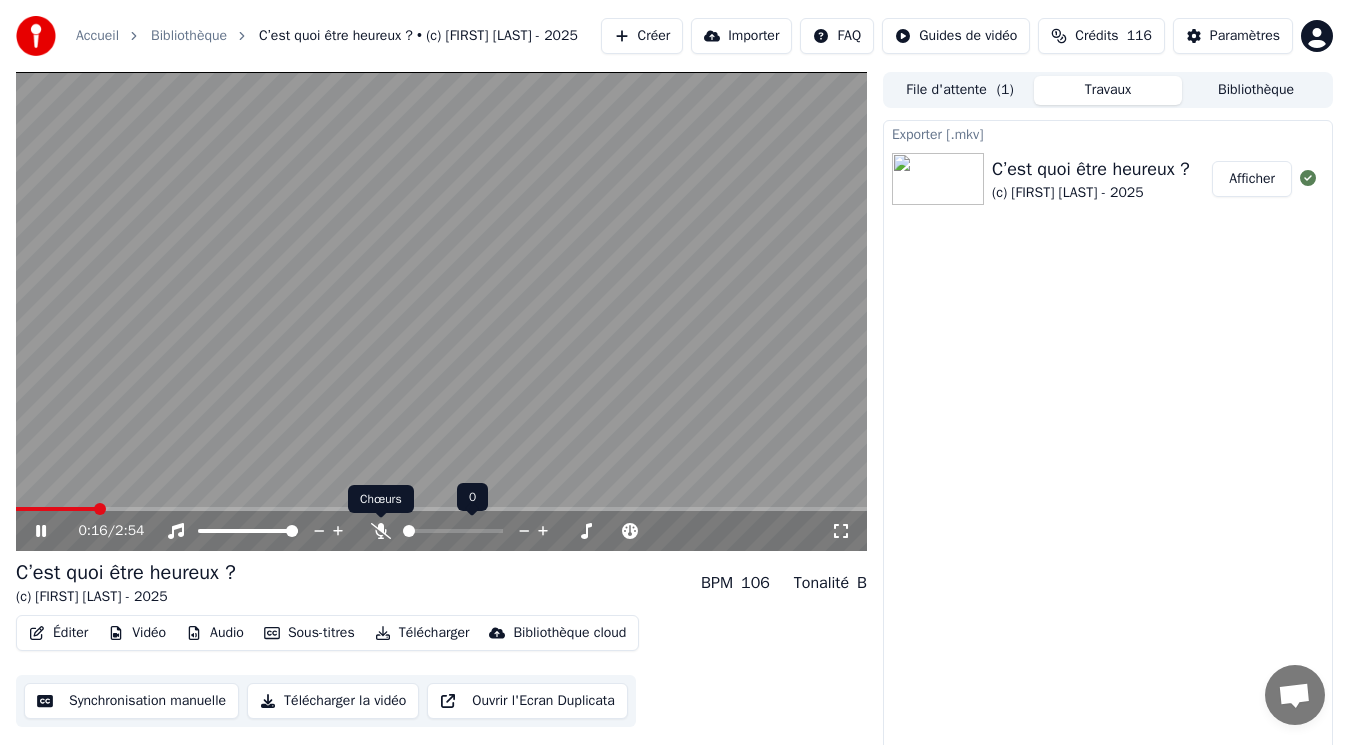 click 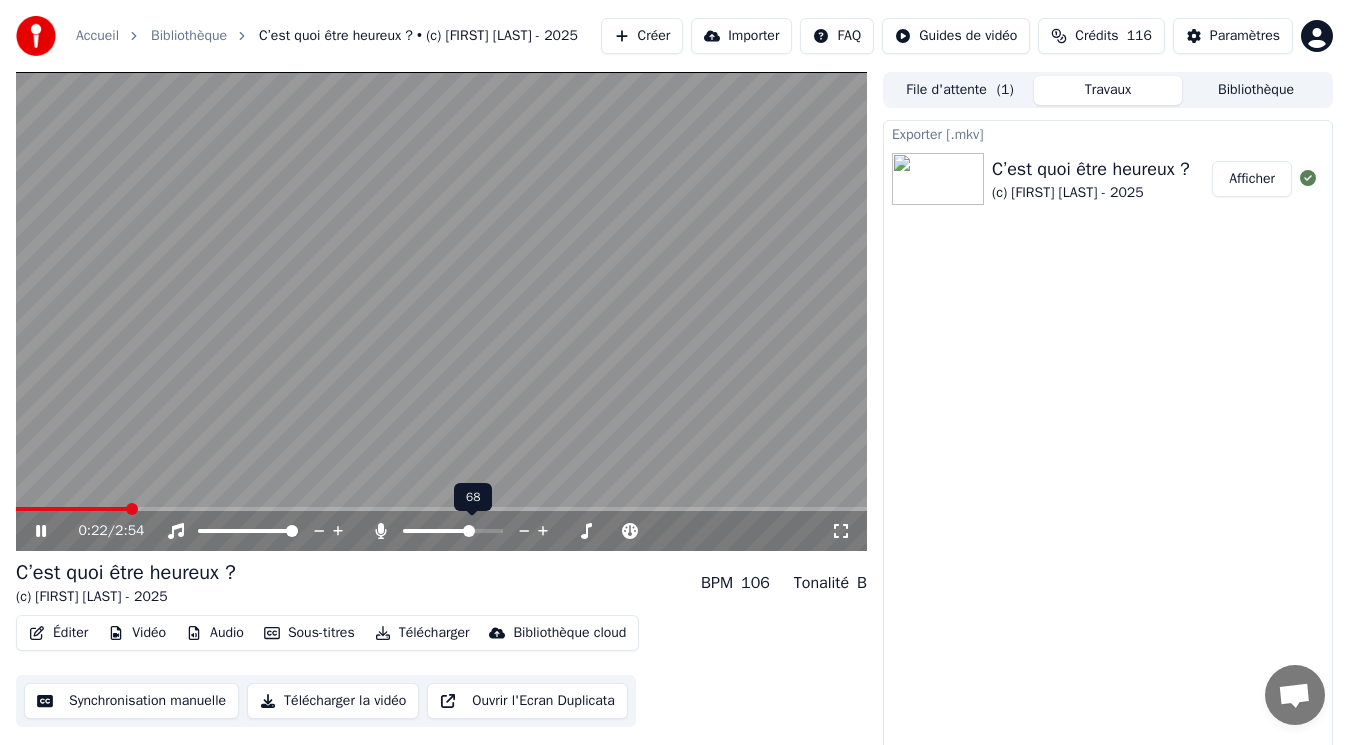 click at bounding box center [469, 531] 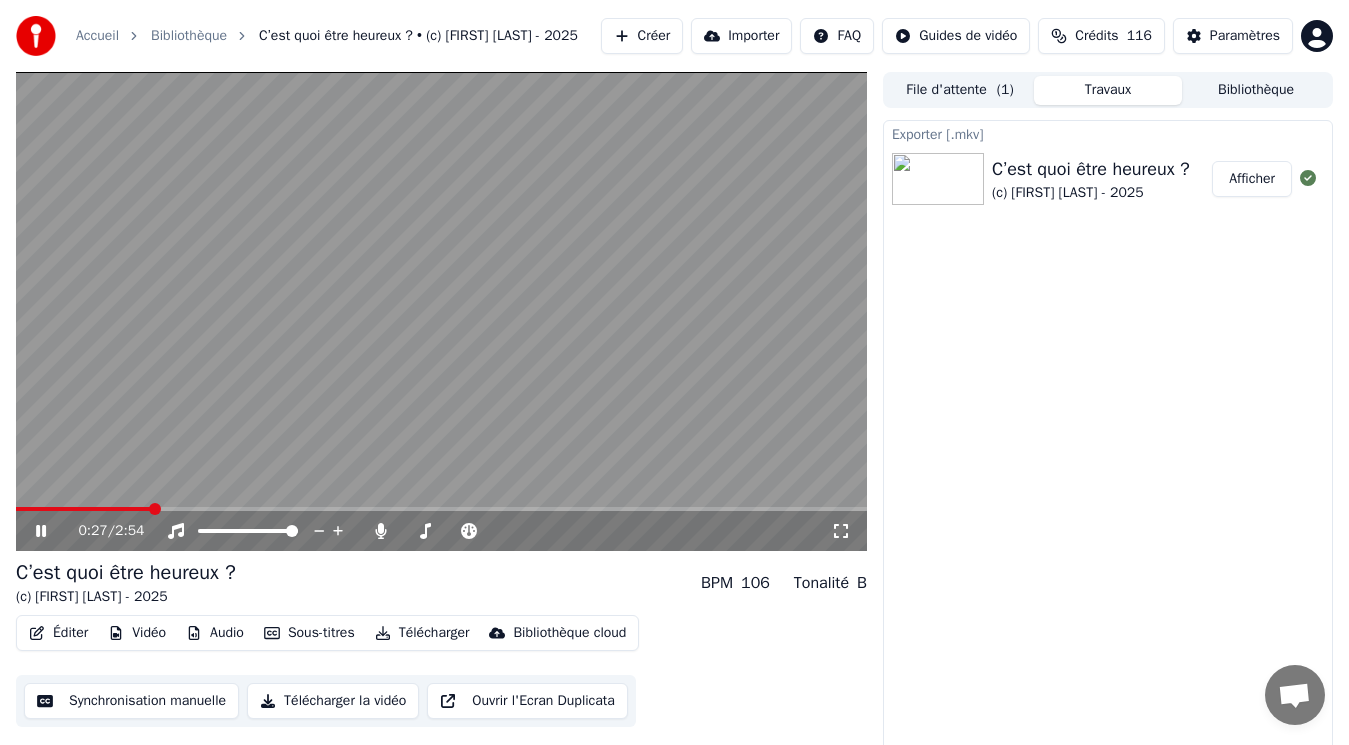 click 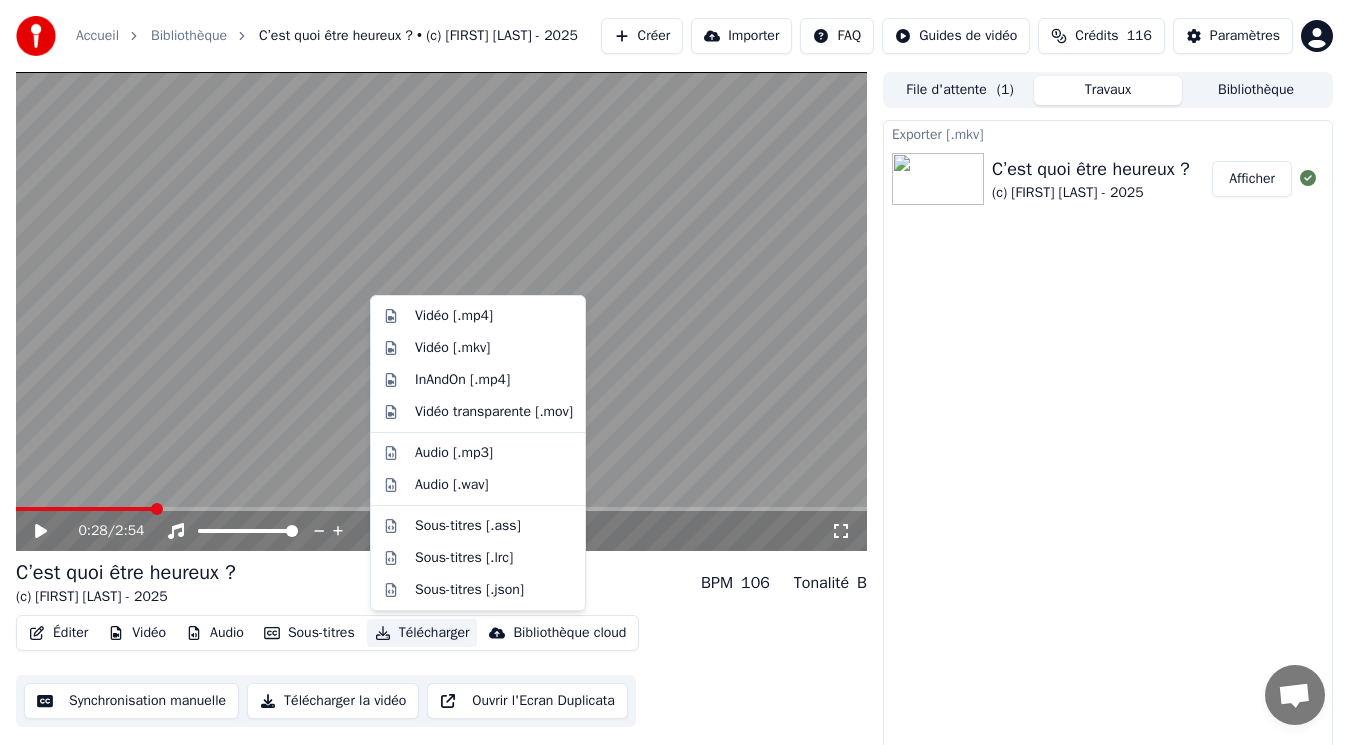 click on "Télécharger" at bounding box center [422, 633] 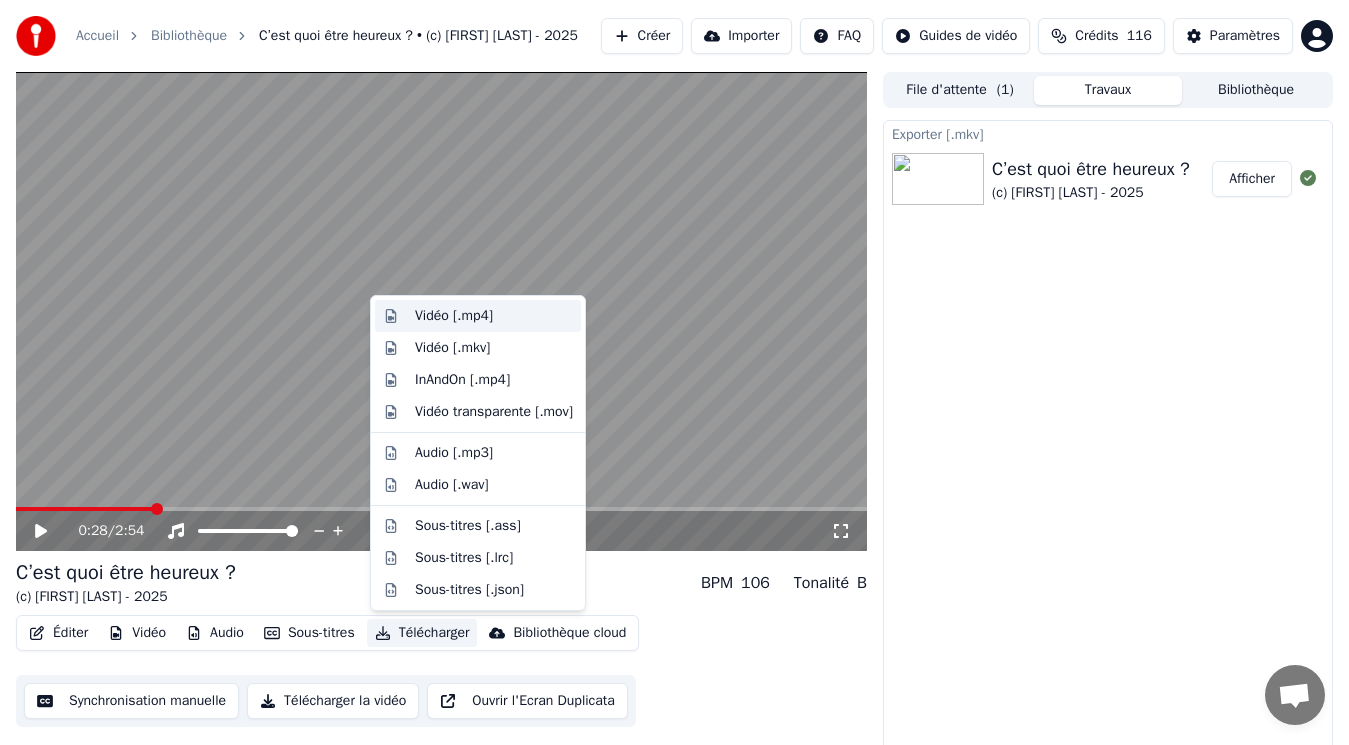 click on "Vidéo [.mp4]" at bounding box center (454, 316) 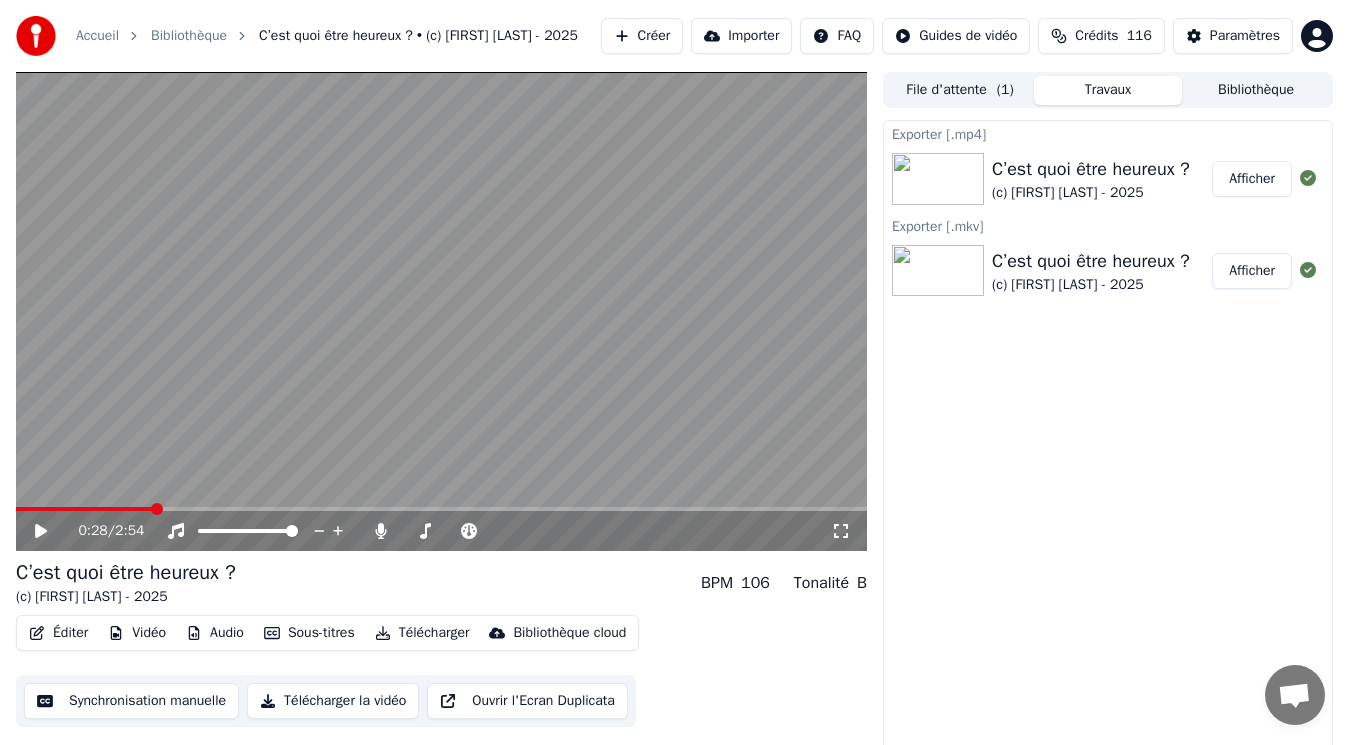 click on "Afficher" at bounding box center (1252, 179) 